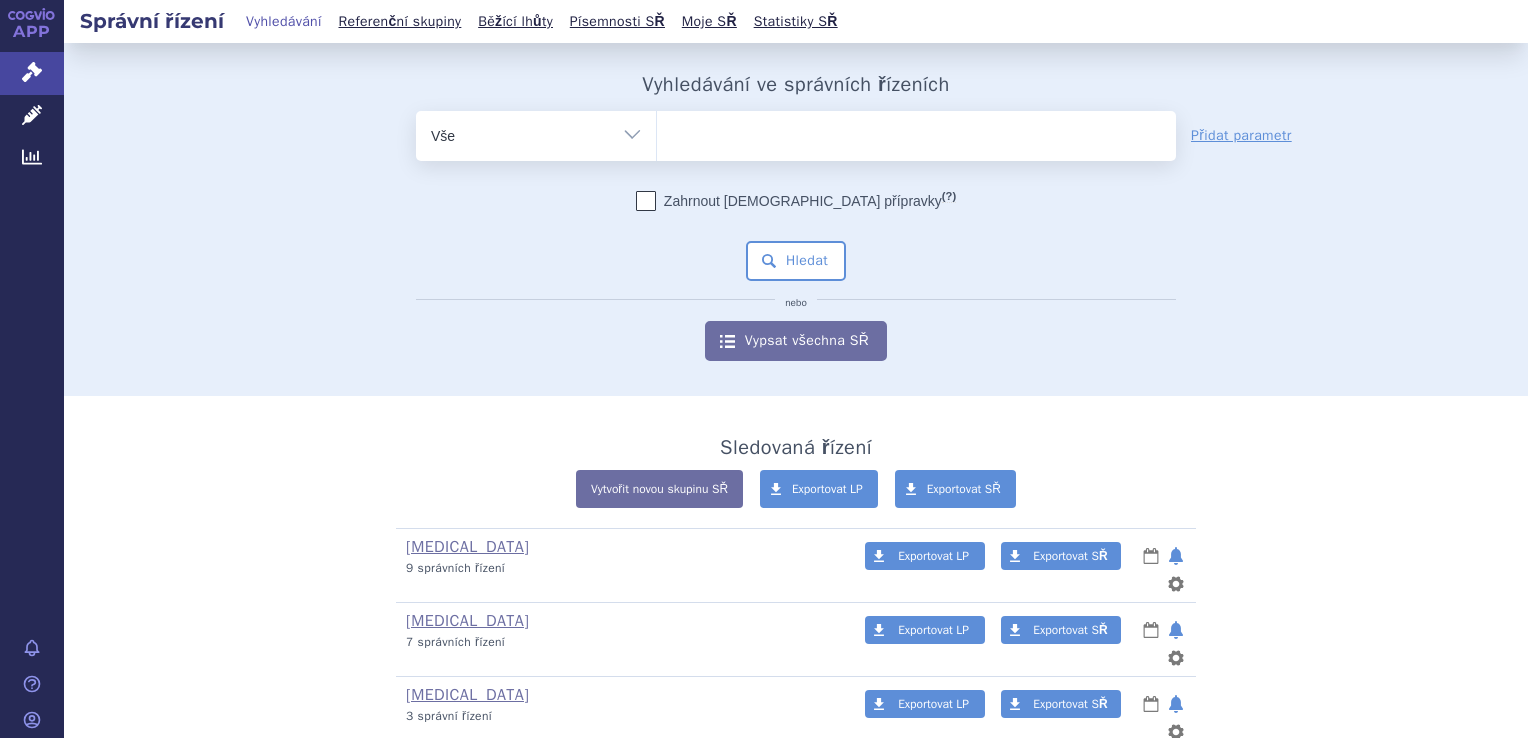 scroll, scrollTop: 0, scrollLeft: 0, axis: both 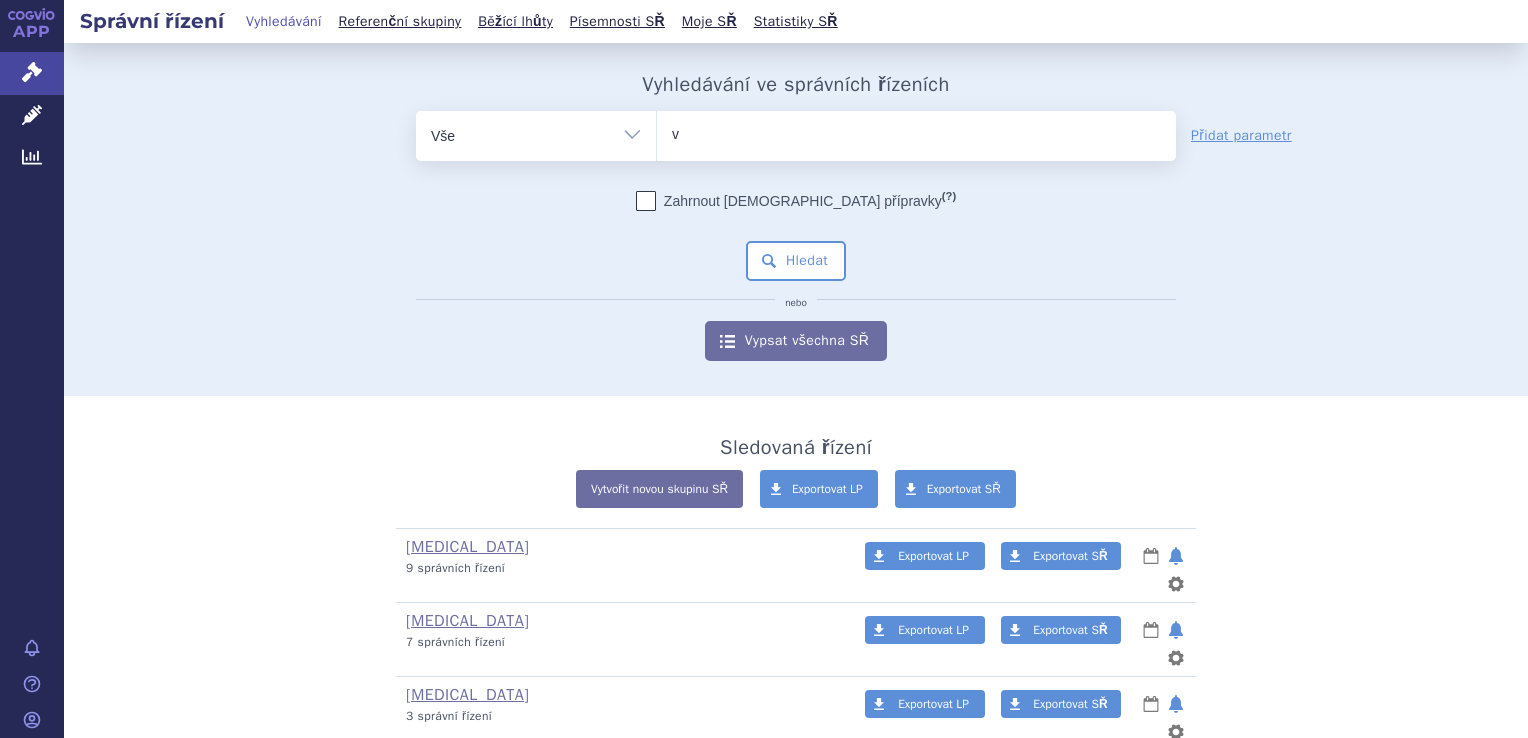 type on "vyn" 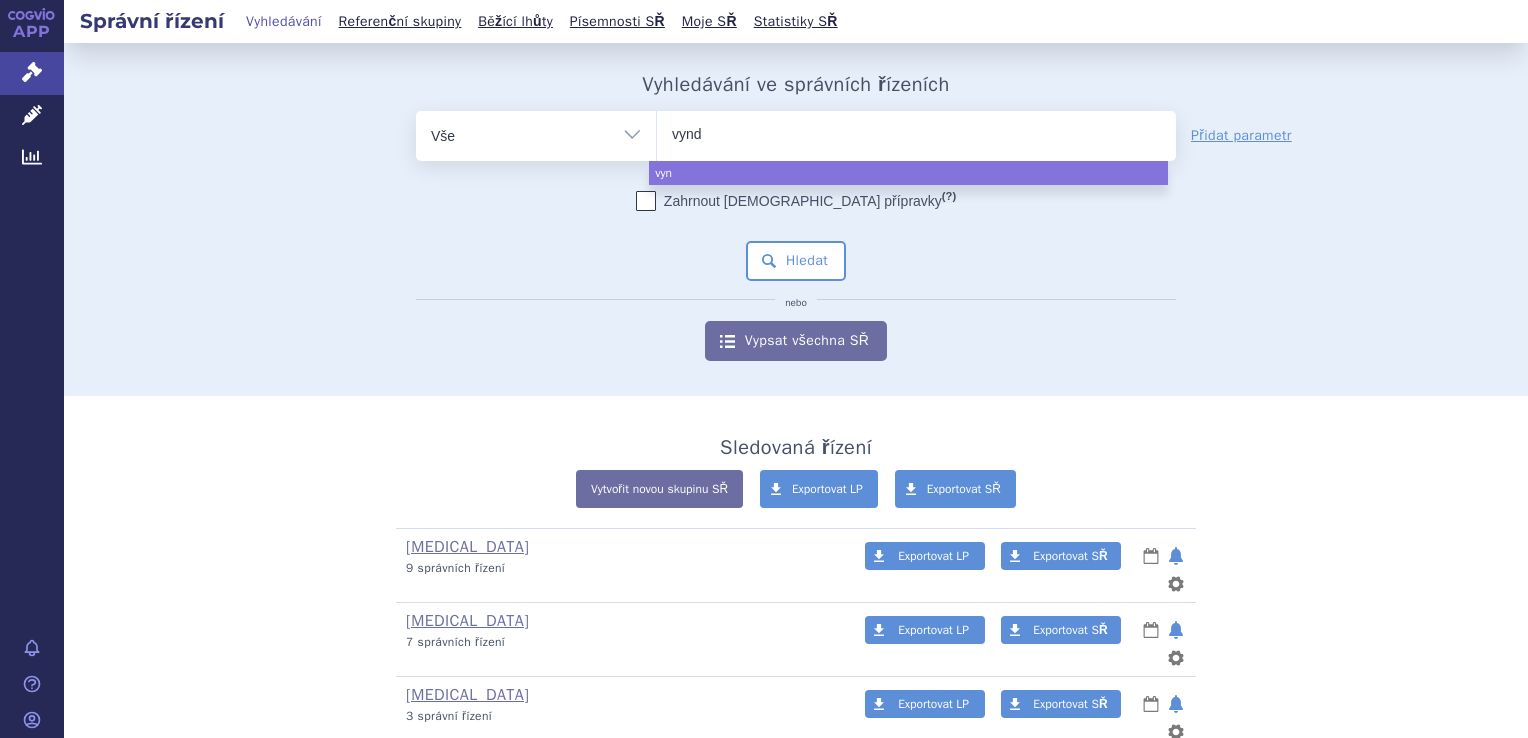 type on "vynda" 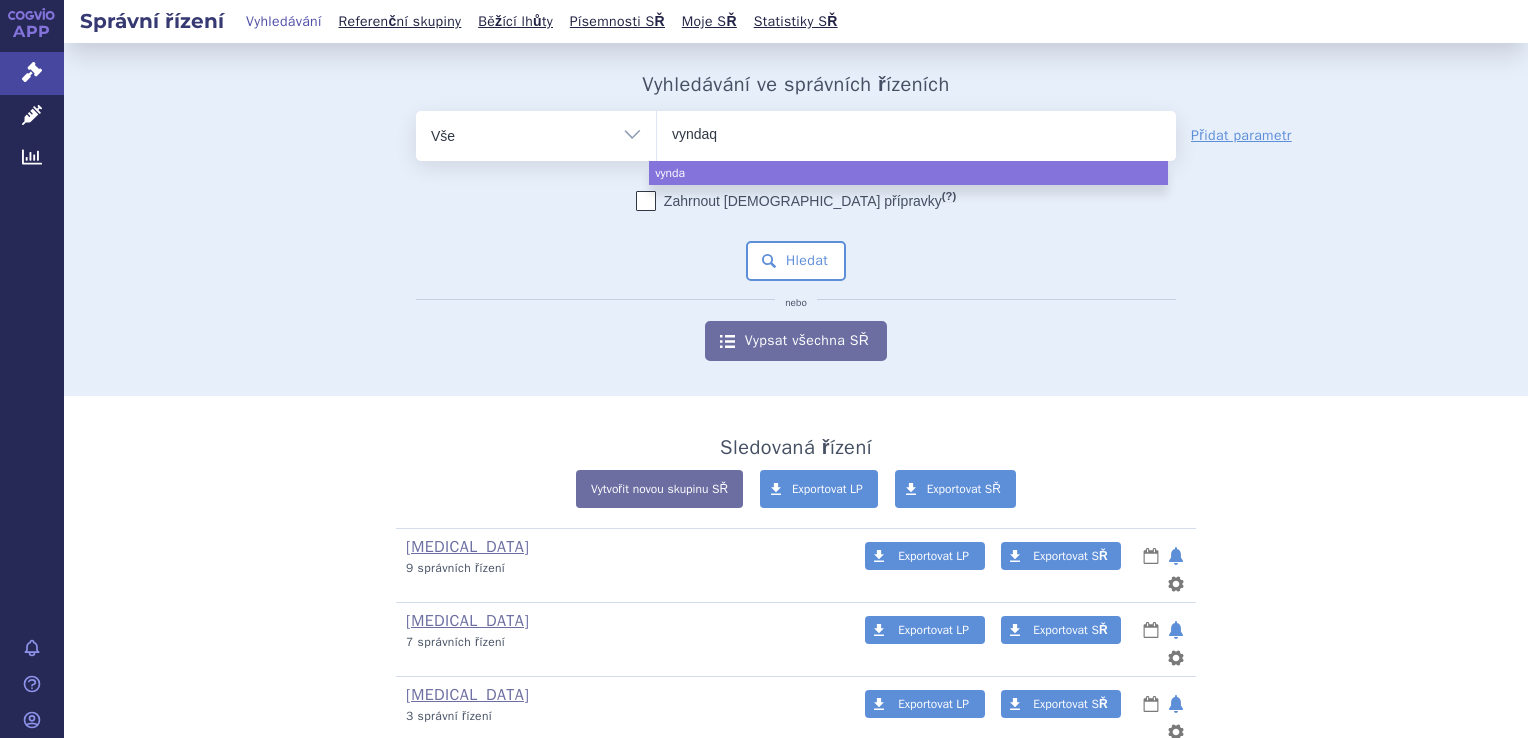 type on "vyndaqe" 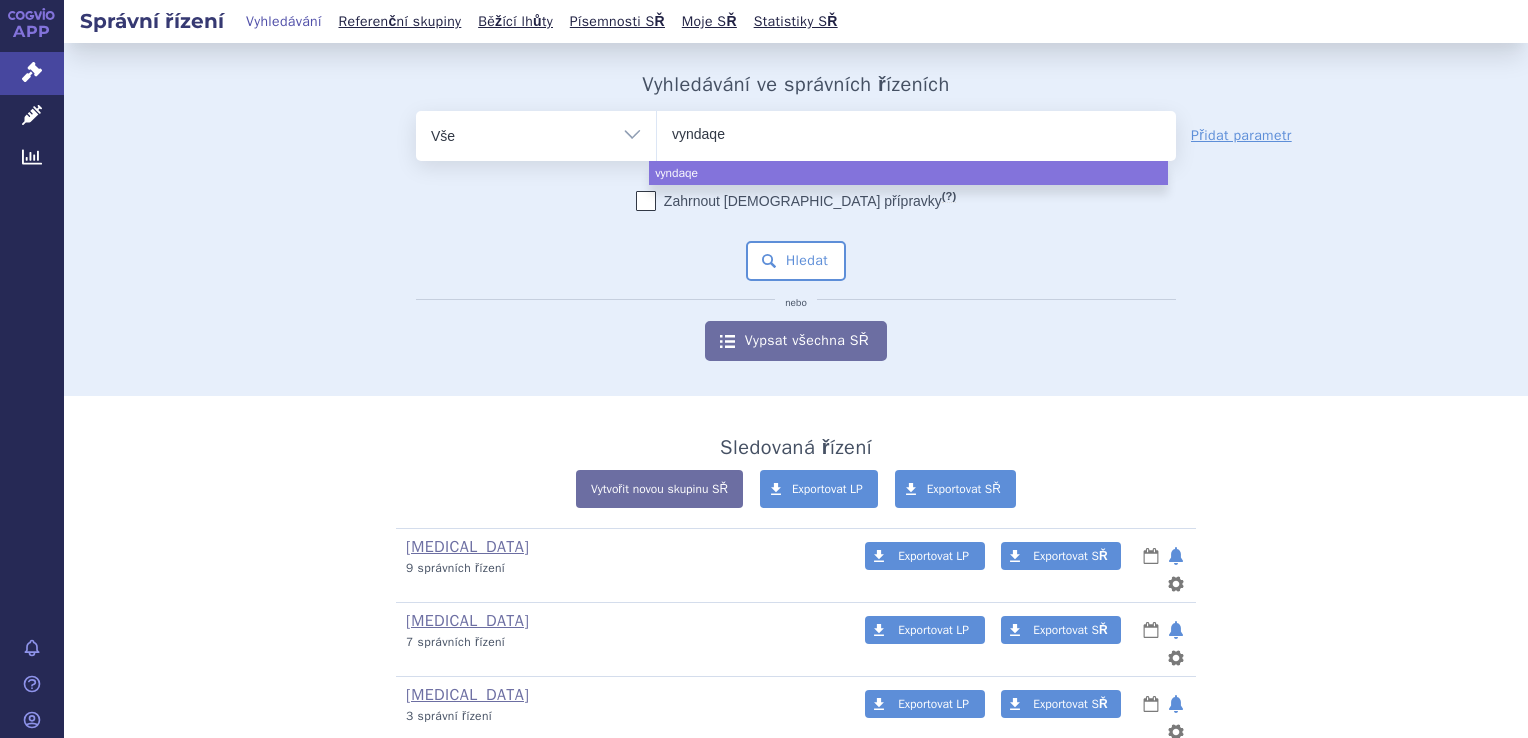 type on "vyndaqel" 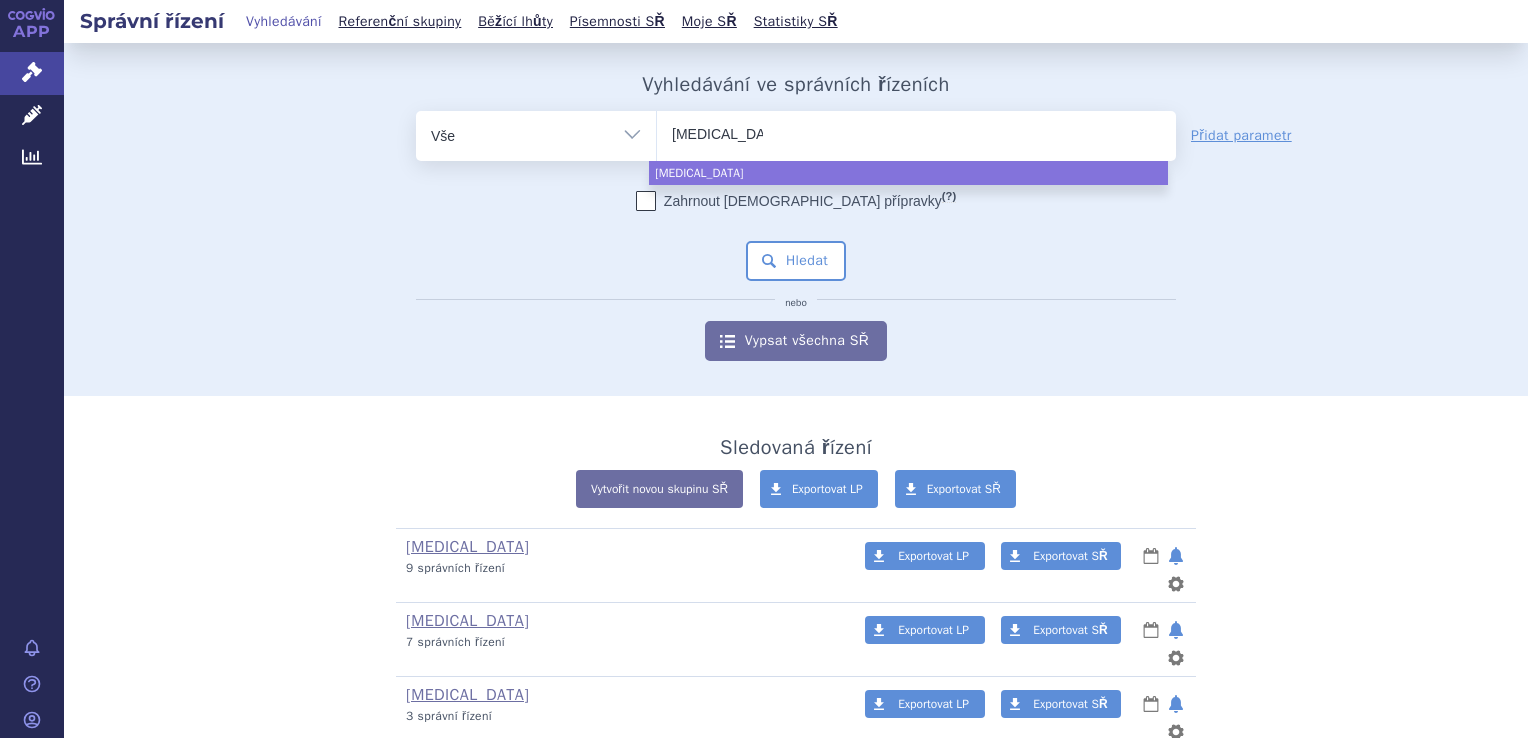 select on "vyndaqel" 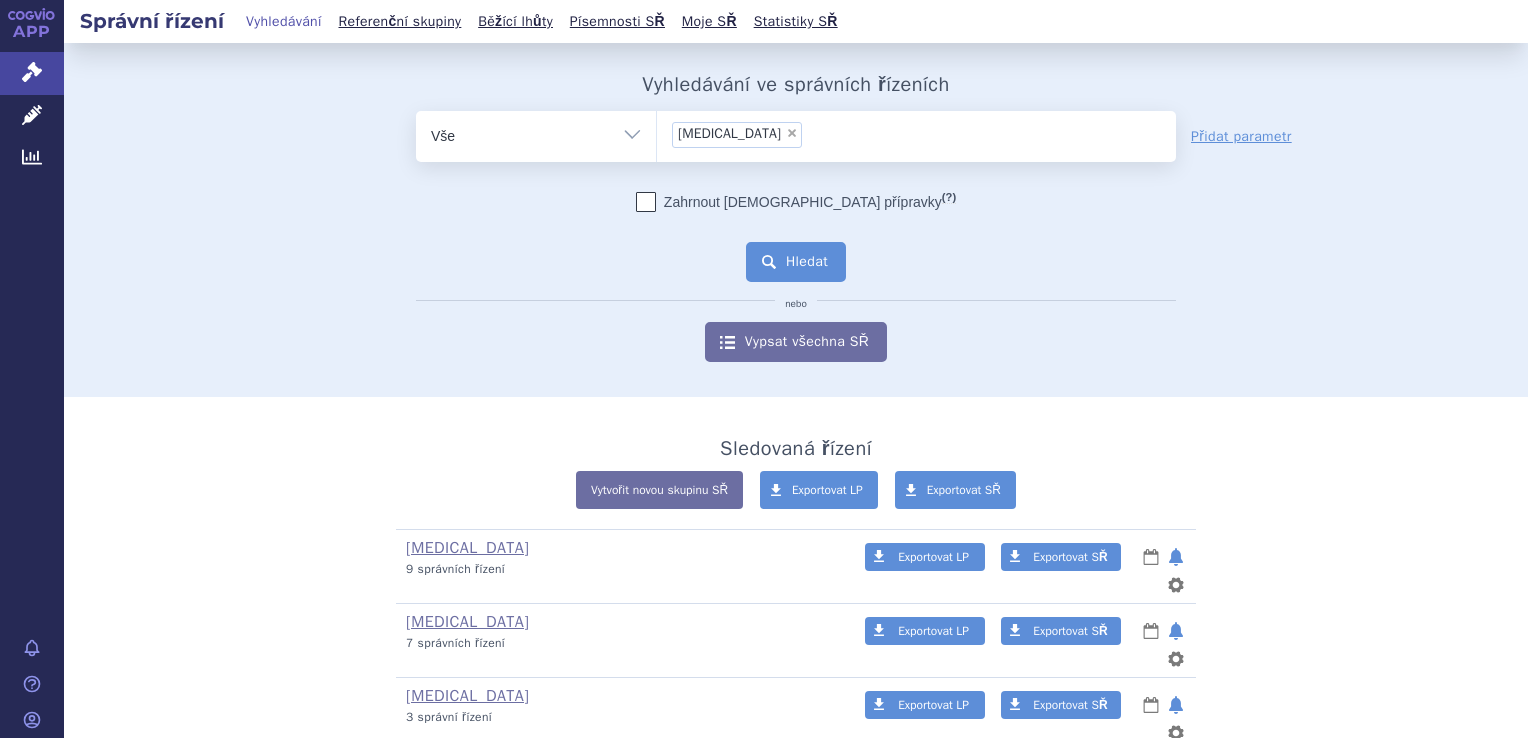 click on "Hledat" at bounding box center [796, 262] 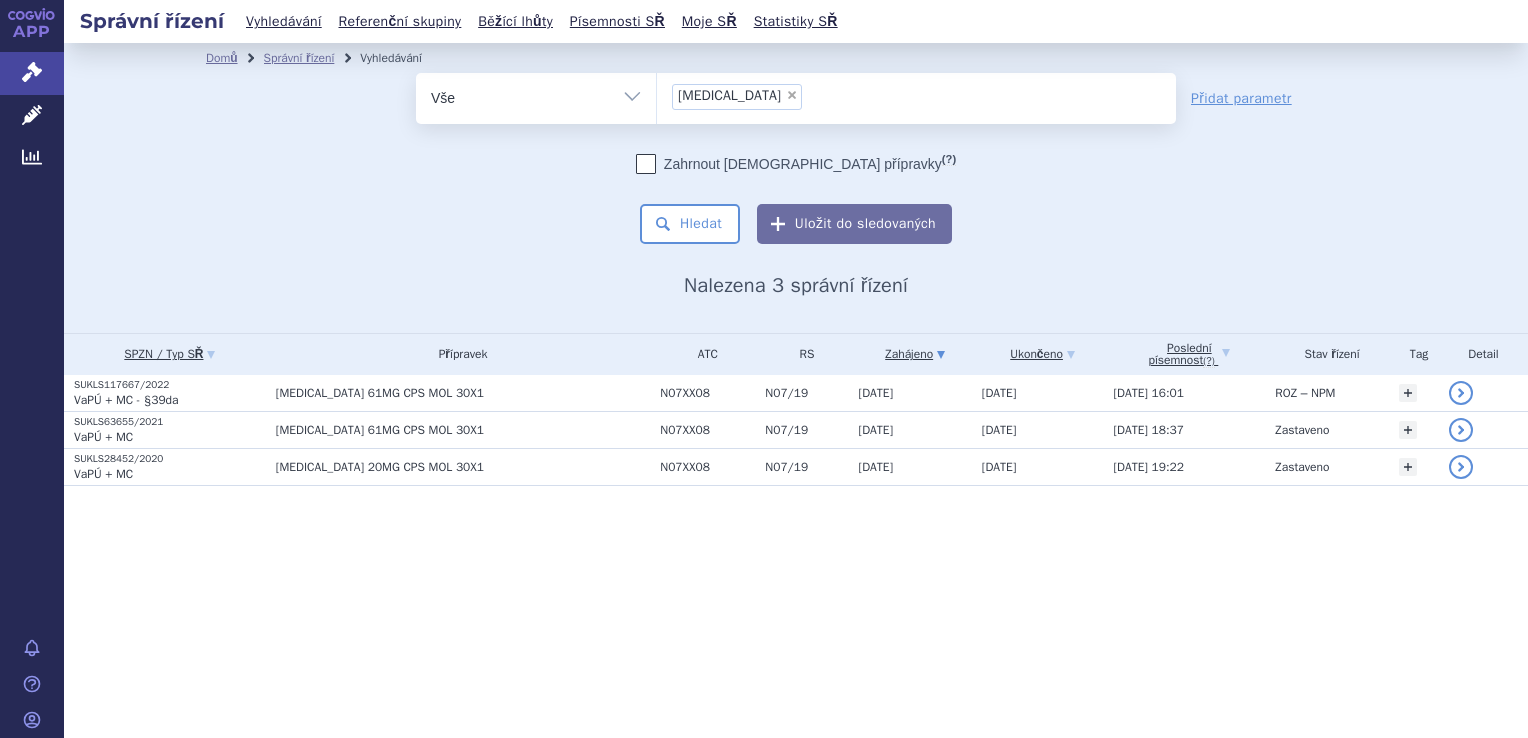 scroll, scrollTop: 0, scrollLeft: 0, axis: both 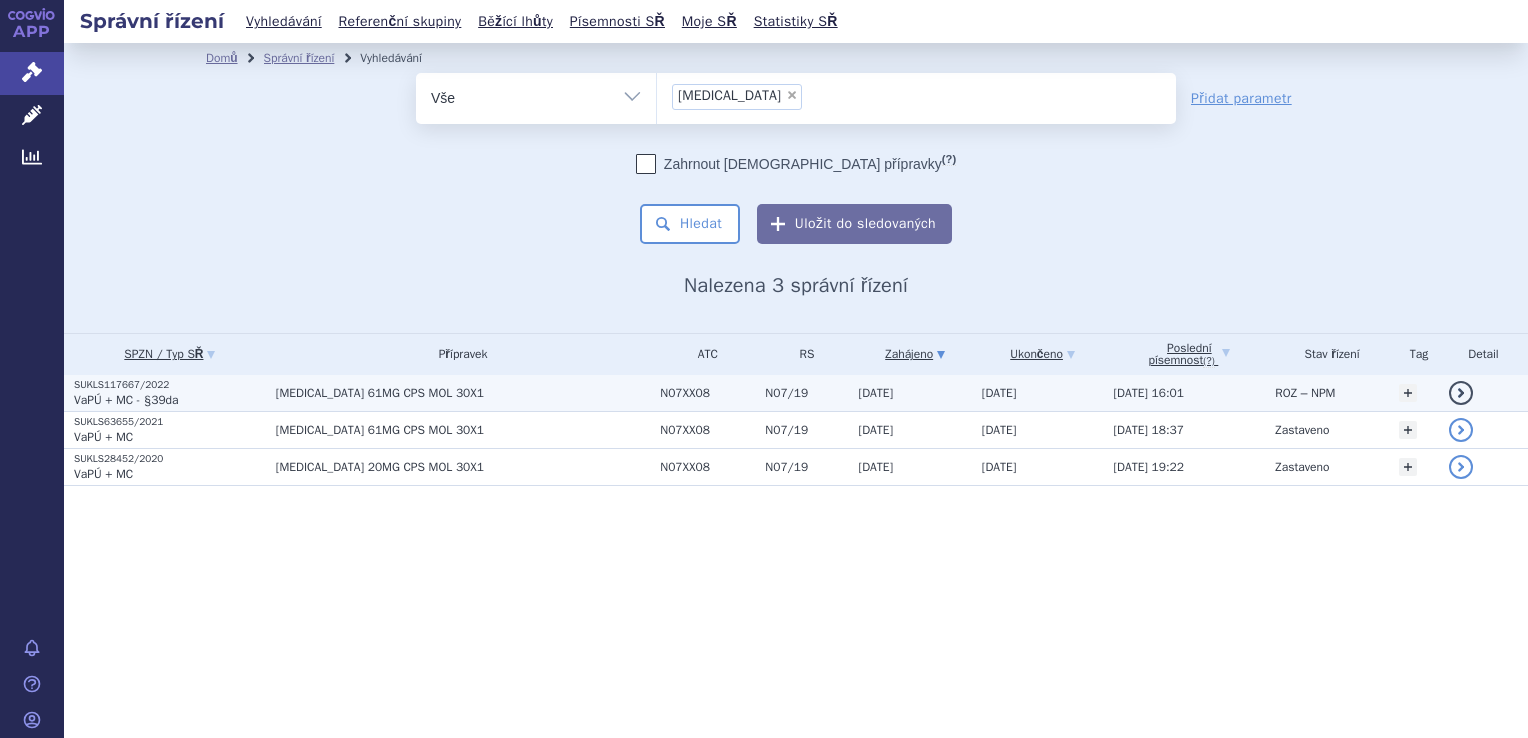 click on "N07XX08" at bounding box center [707, 393] 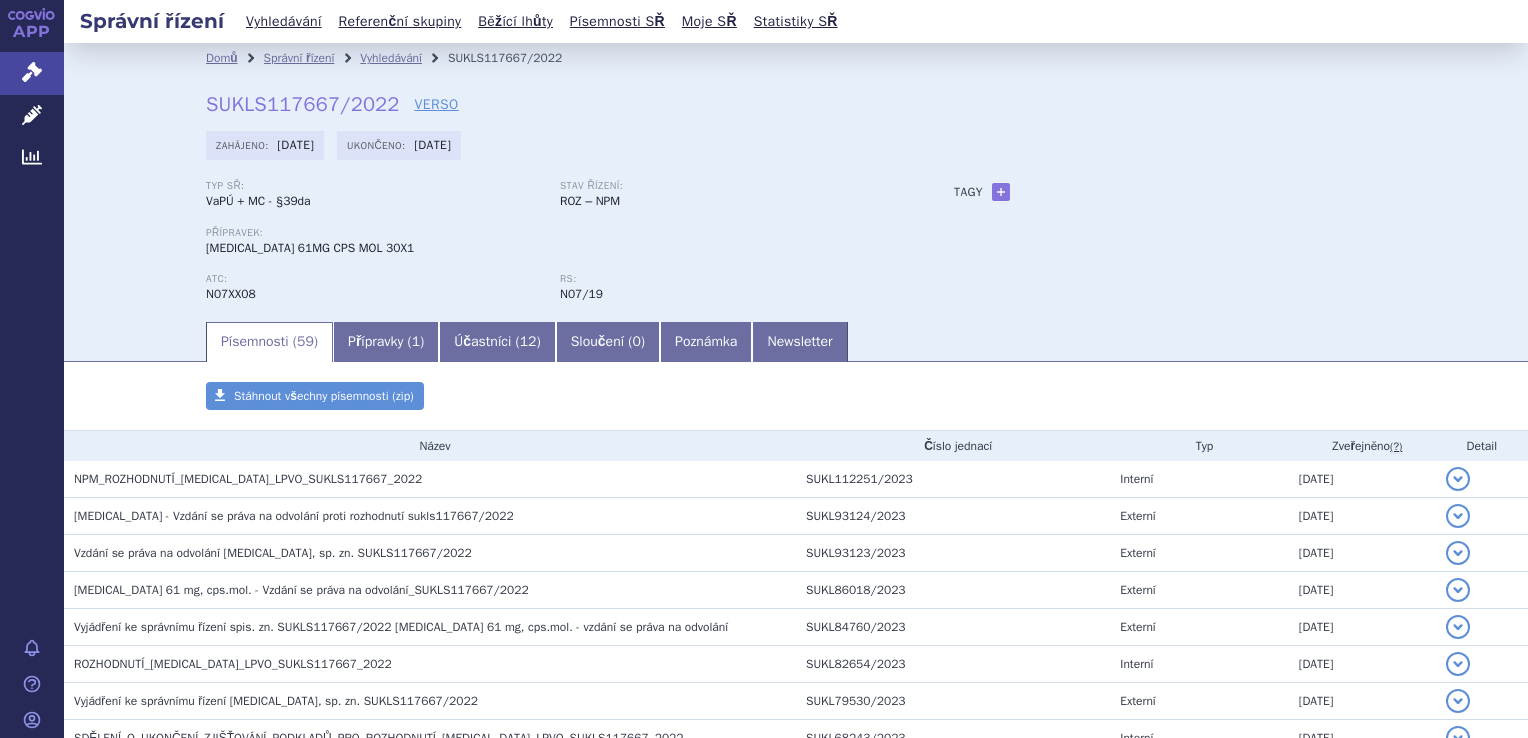 scroll, scrollTop: 0, scrollLeft: 0, axis: both 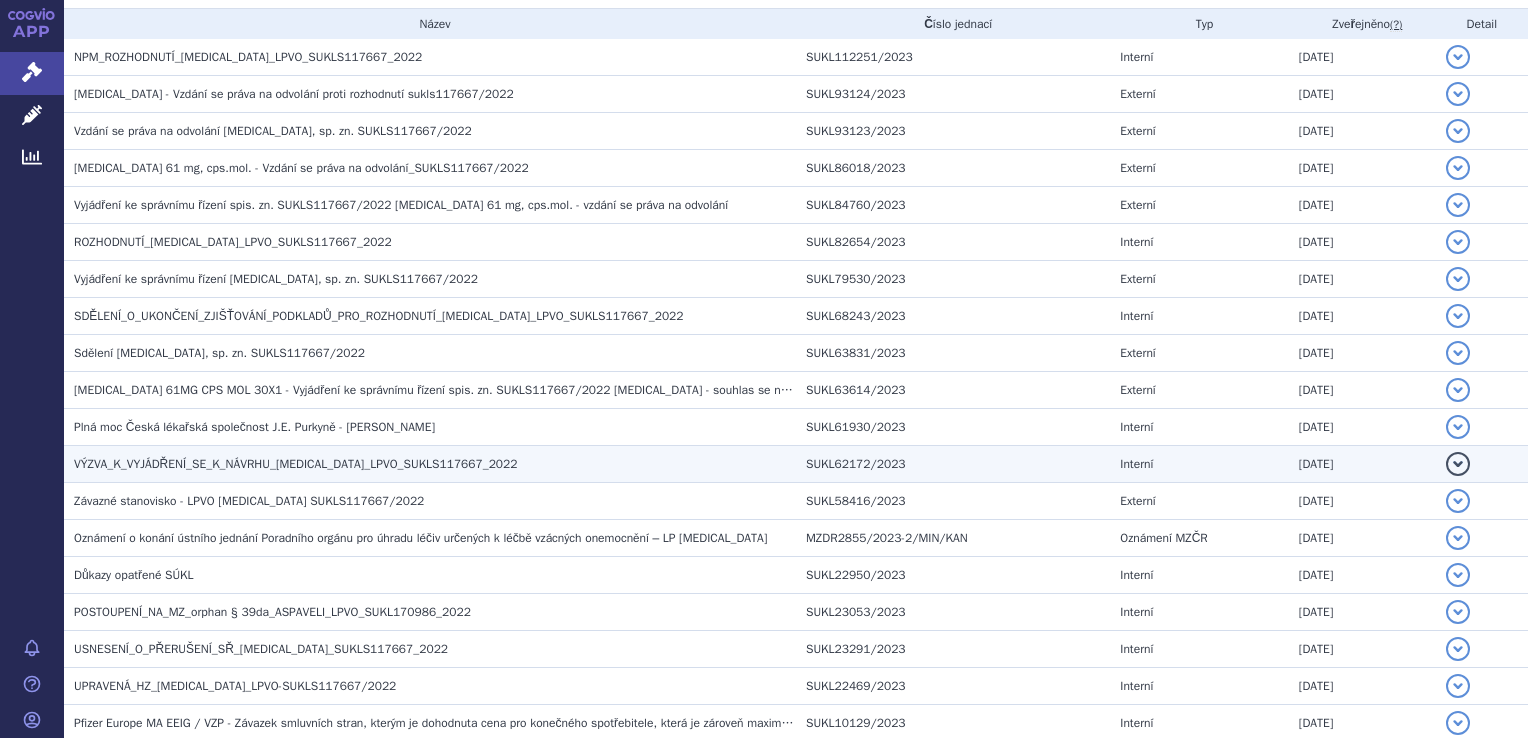 click on "VÝZVA_K_VYJÁDŘENÍ_SE_K_NÁVRHU_VYNDAQEL_LPVO_SUKLS117667_2022" at bounding box center [435, 464] 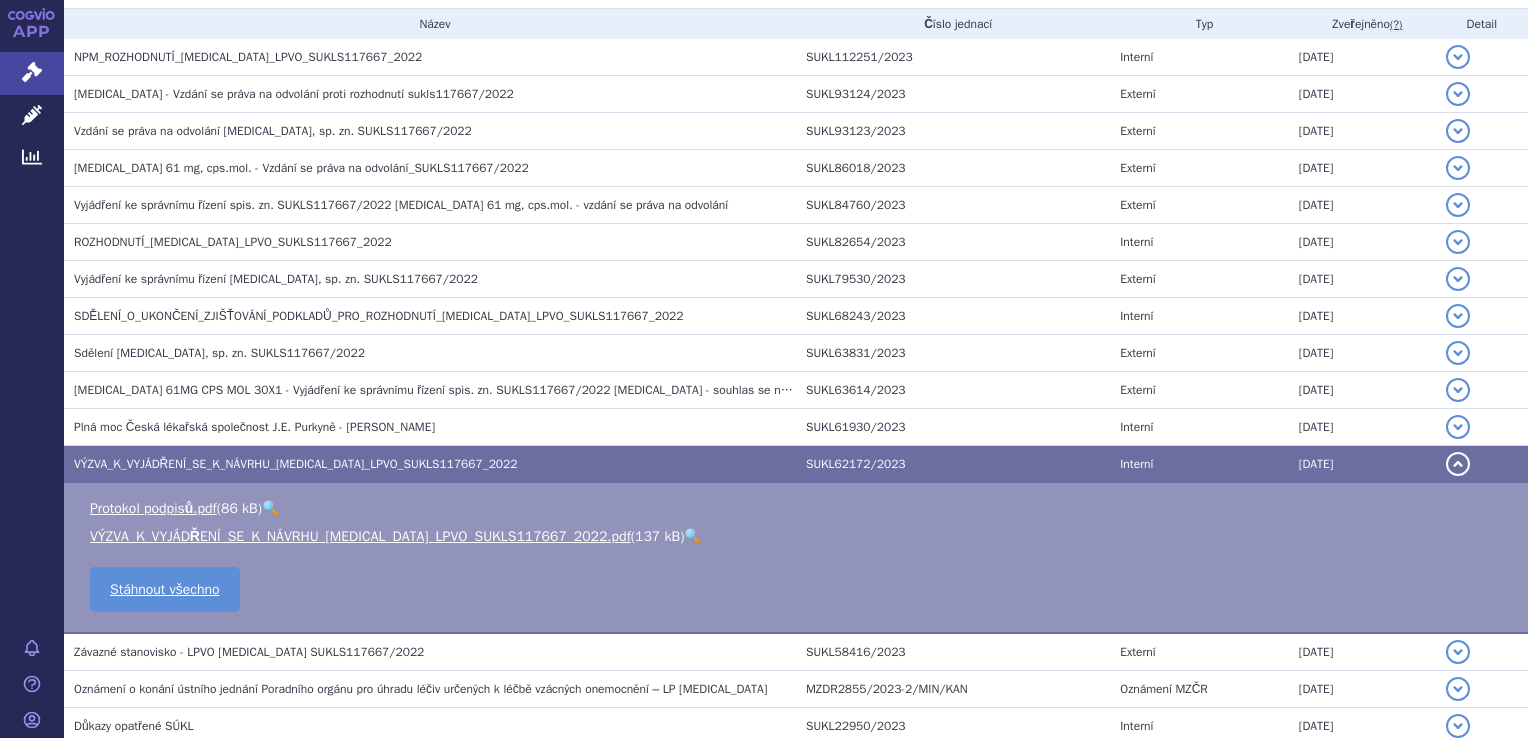 click on "🔍" at bounding box center [692, 536] 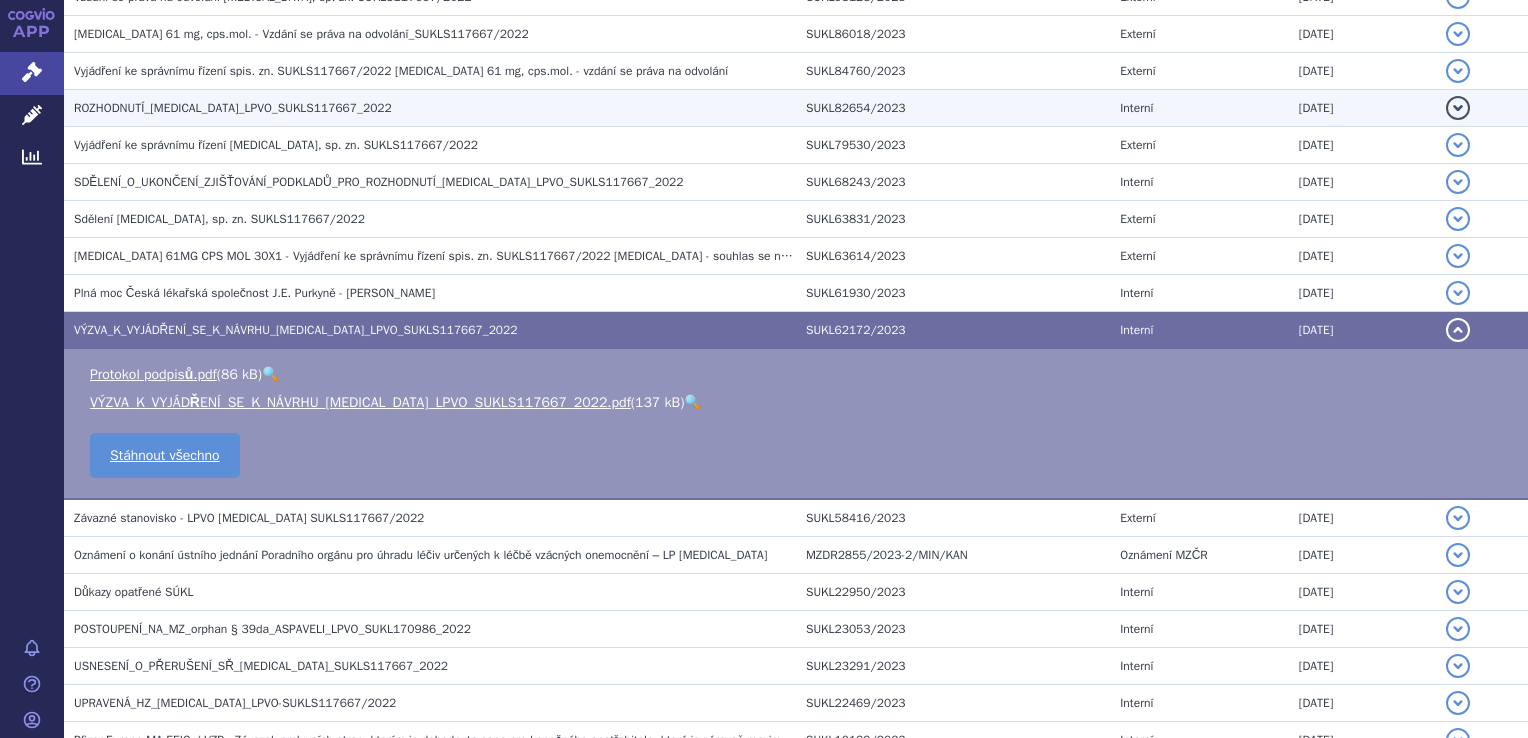 scroll, scrollTop: 620, scrollLeft: 0, axis: vertical 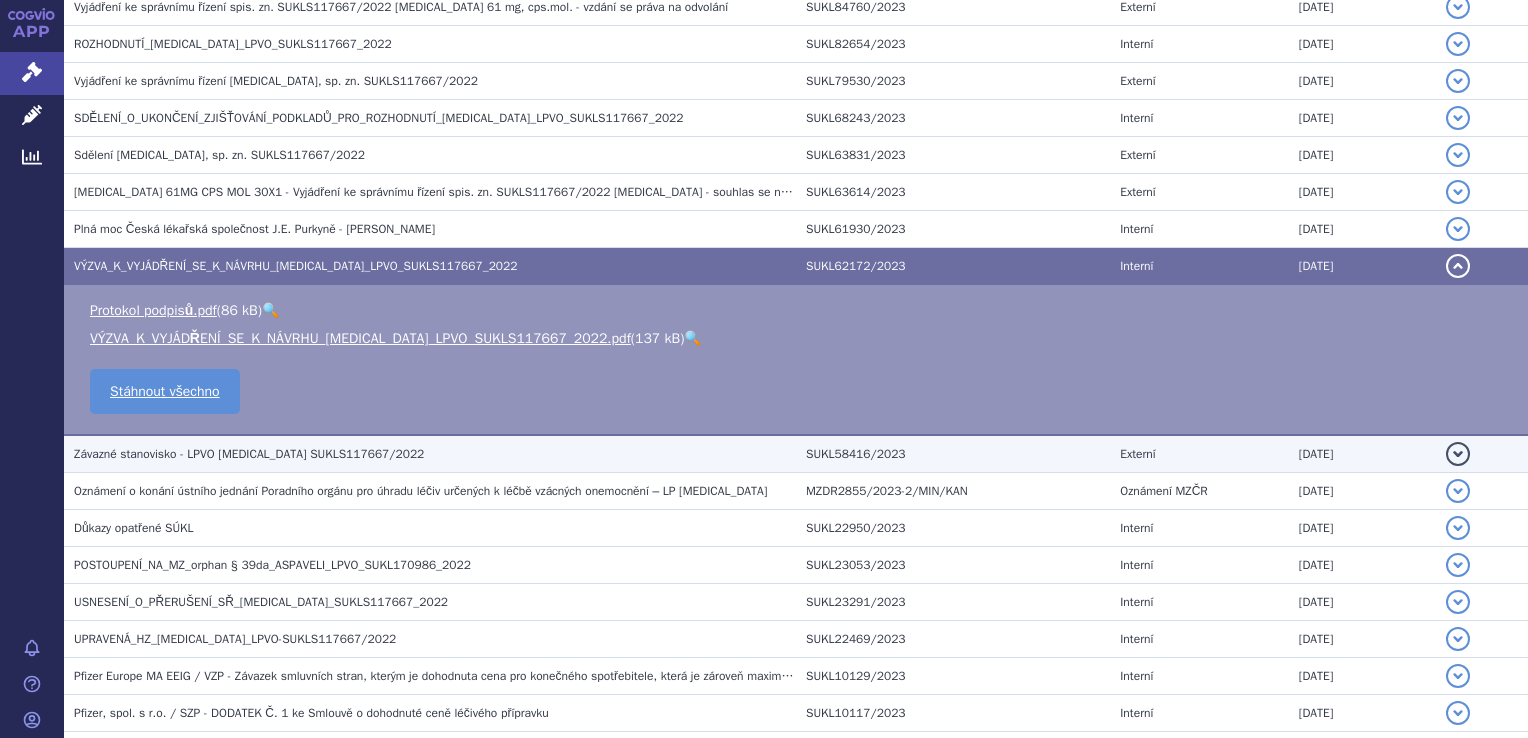 click on "Závazné stanovisko - LPVO VYNDAQEL SUKLS117667/2022" at bounding box center (249, 454) 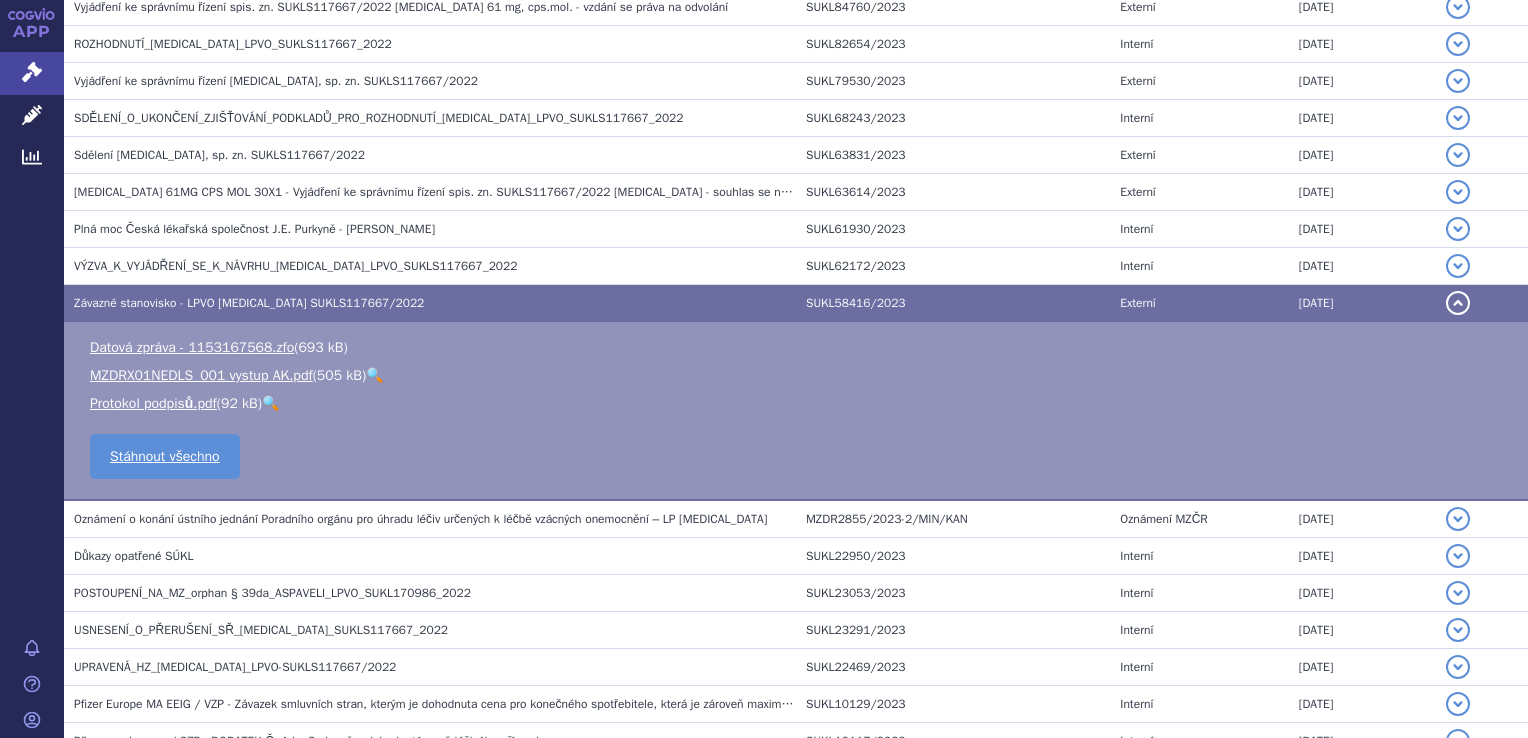 click on "🔍" at bounding box center [374, 375] 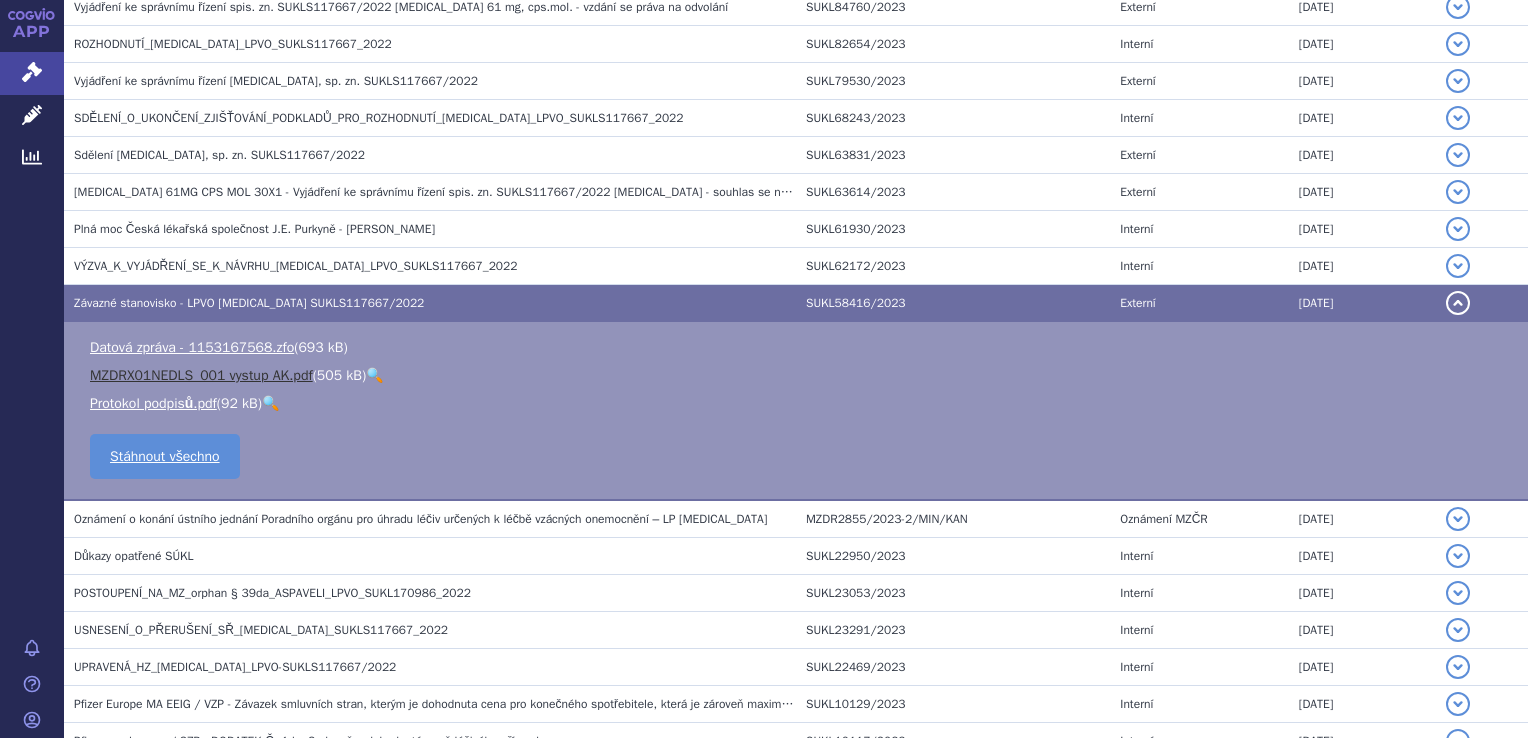click on "MZDRX01NEDLS_001 vystup AK.pdf" at bounding box center [201, 375] 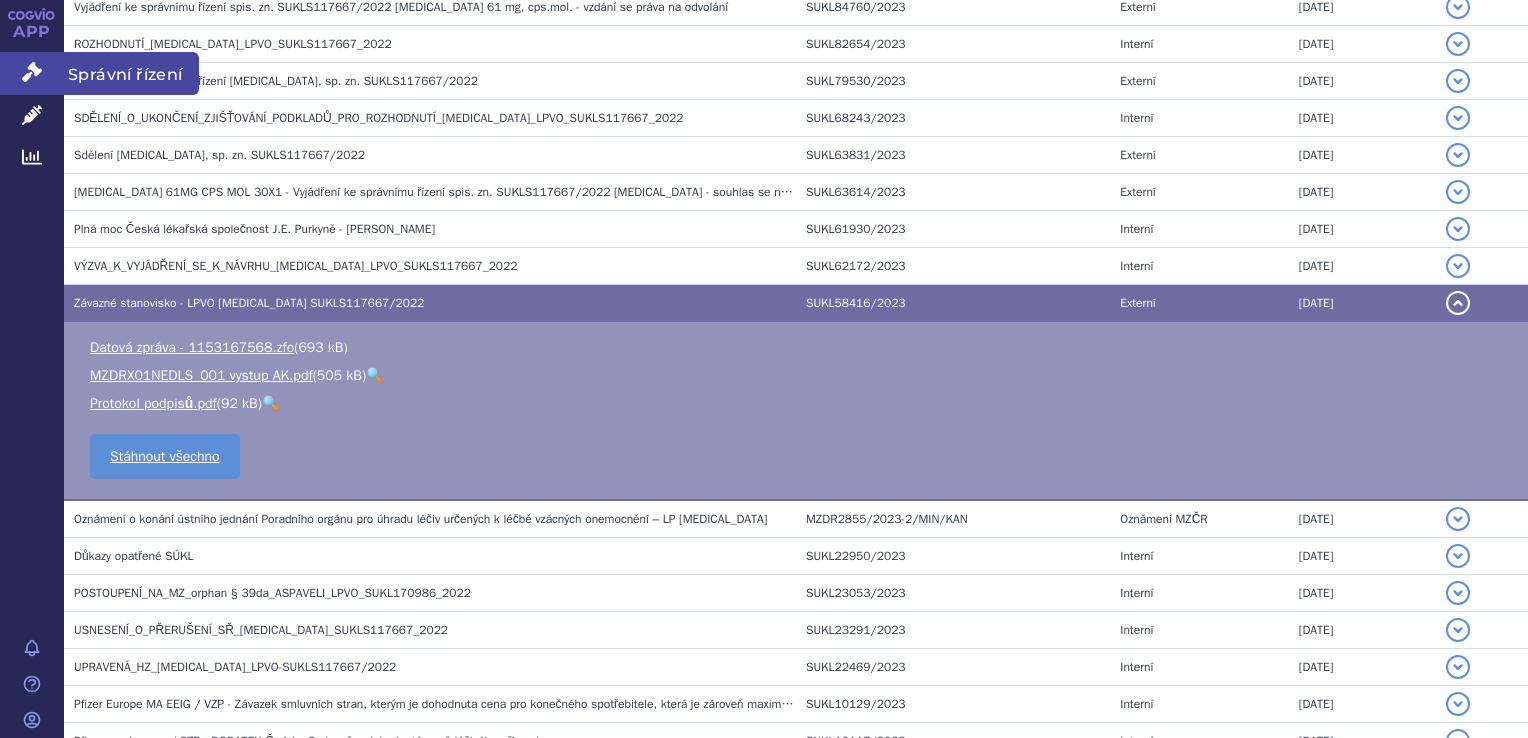 click on "Správní řízení" at bounding box center (32, 73) 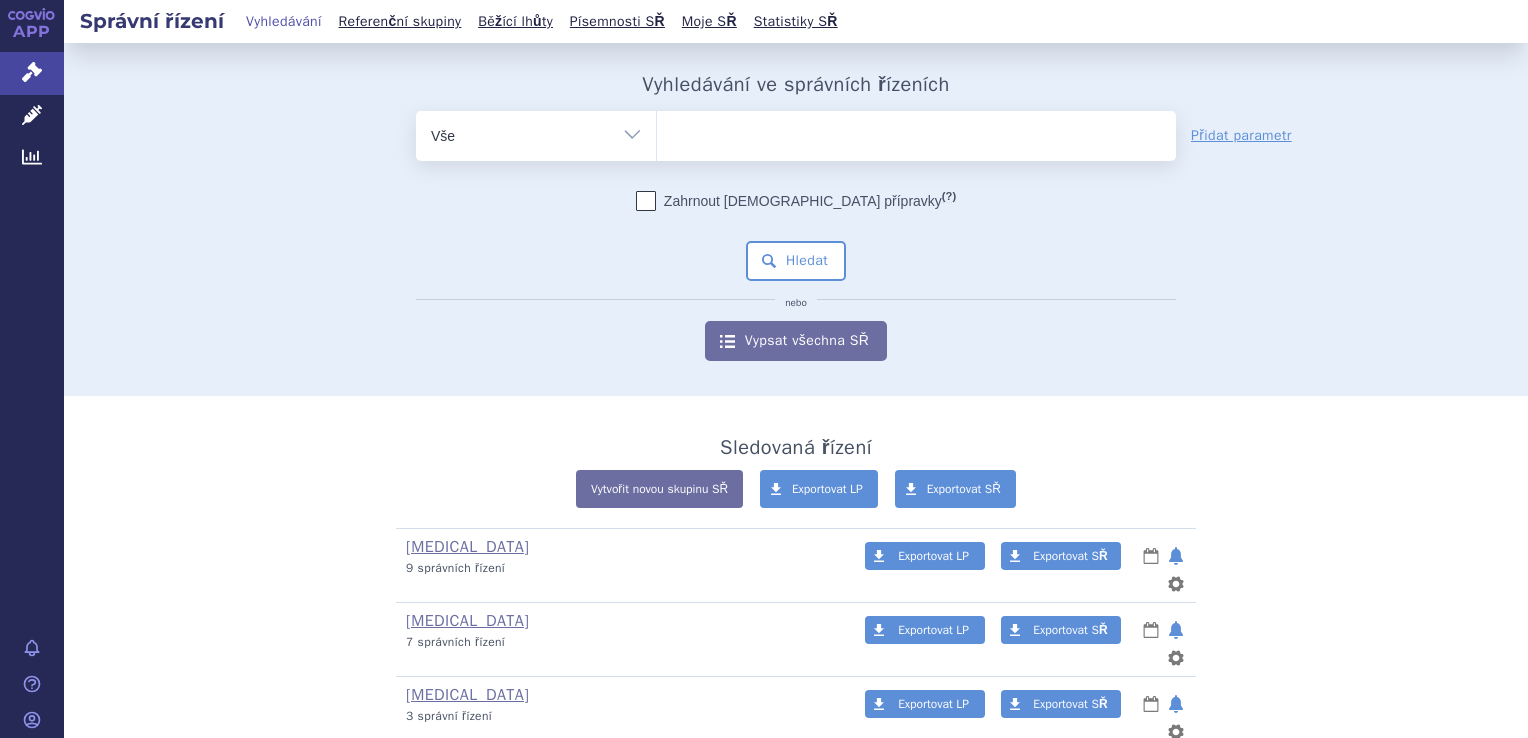scroll, scrollTop: 0, scrollLeft: 0, axis: both 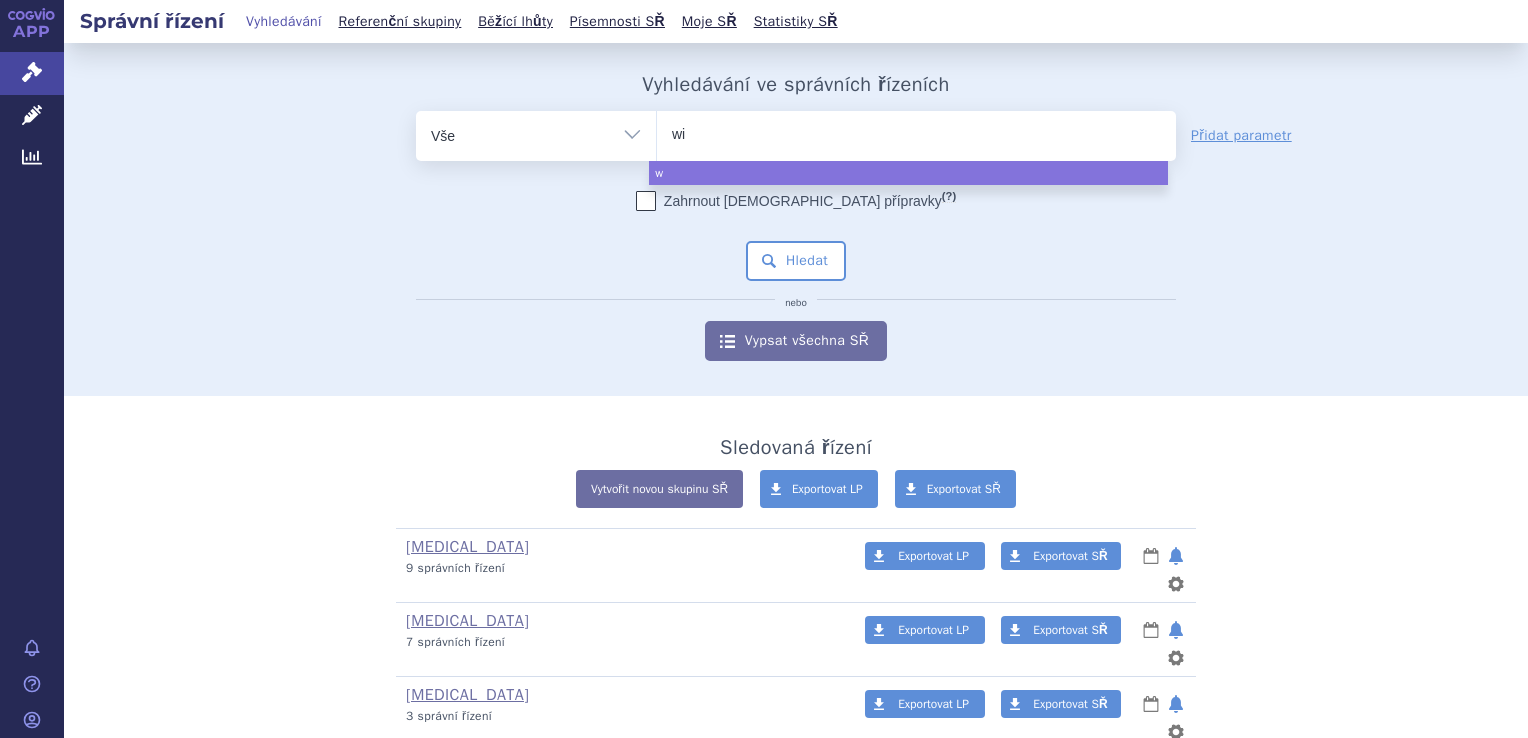 type on "win" 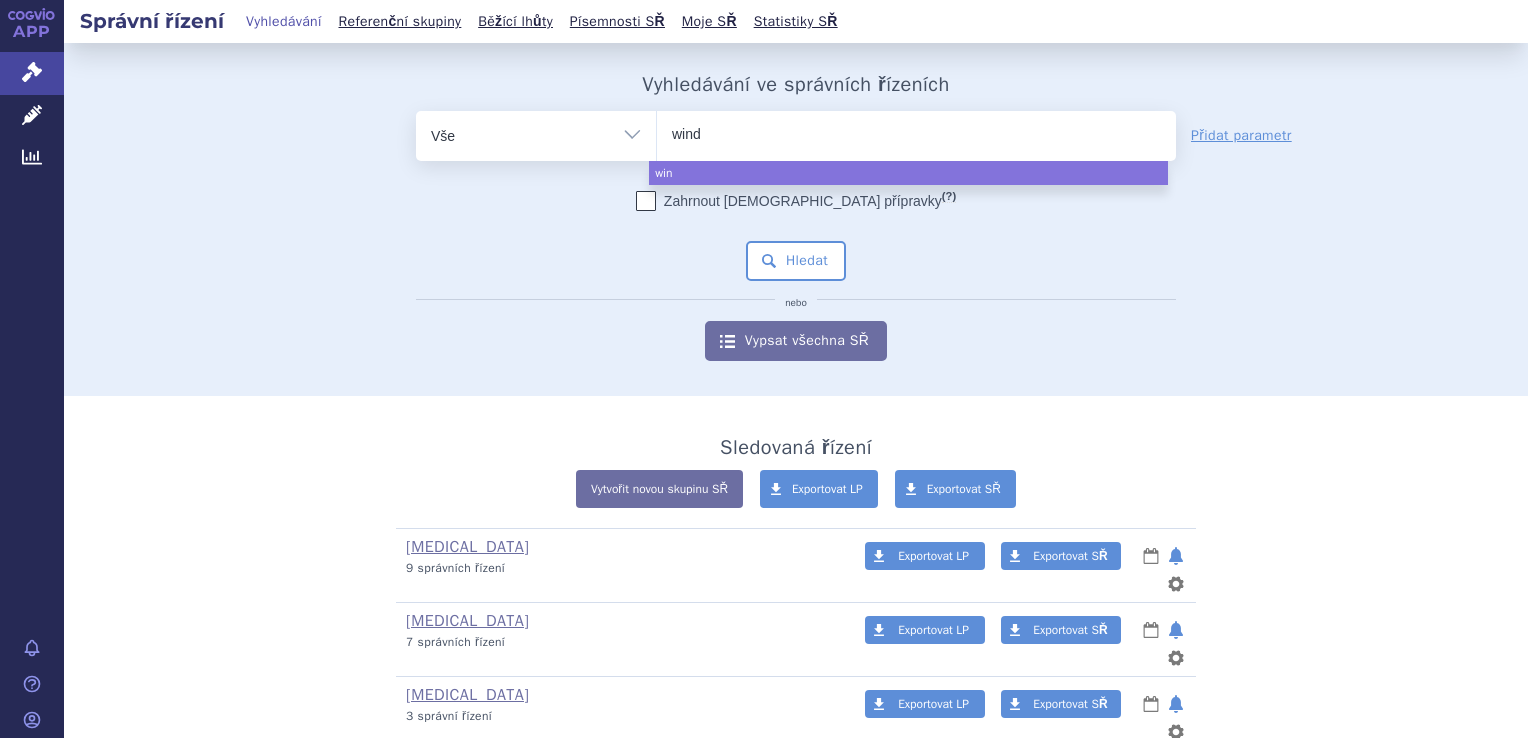 type on "winda" 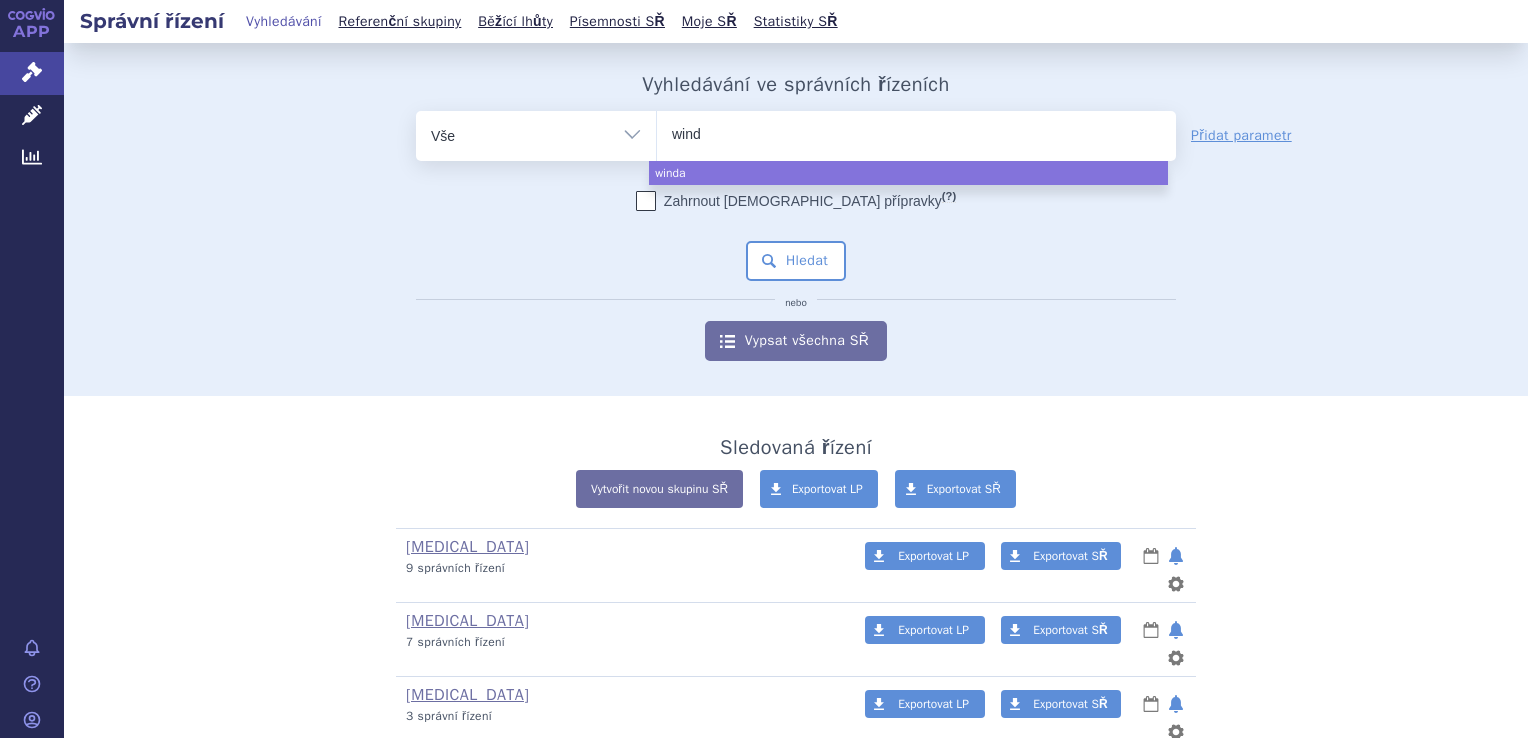 type on "win" 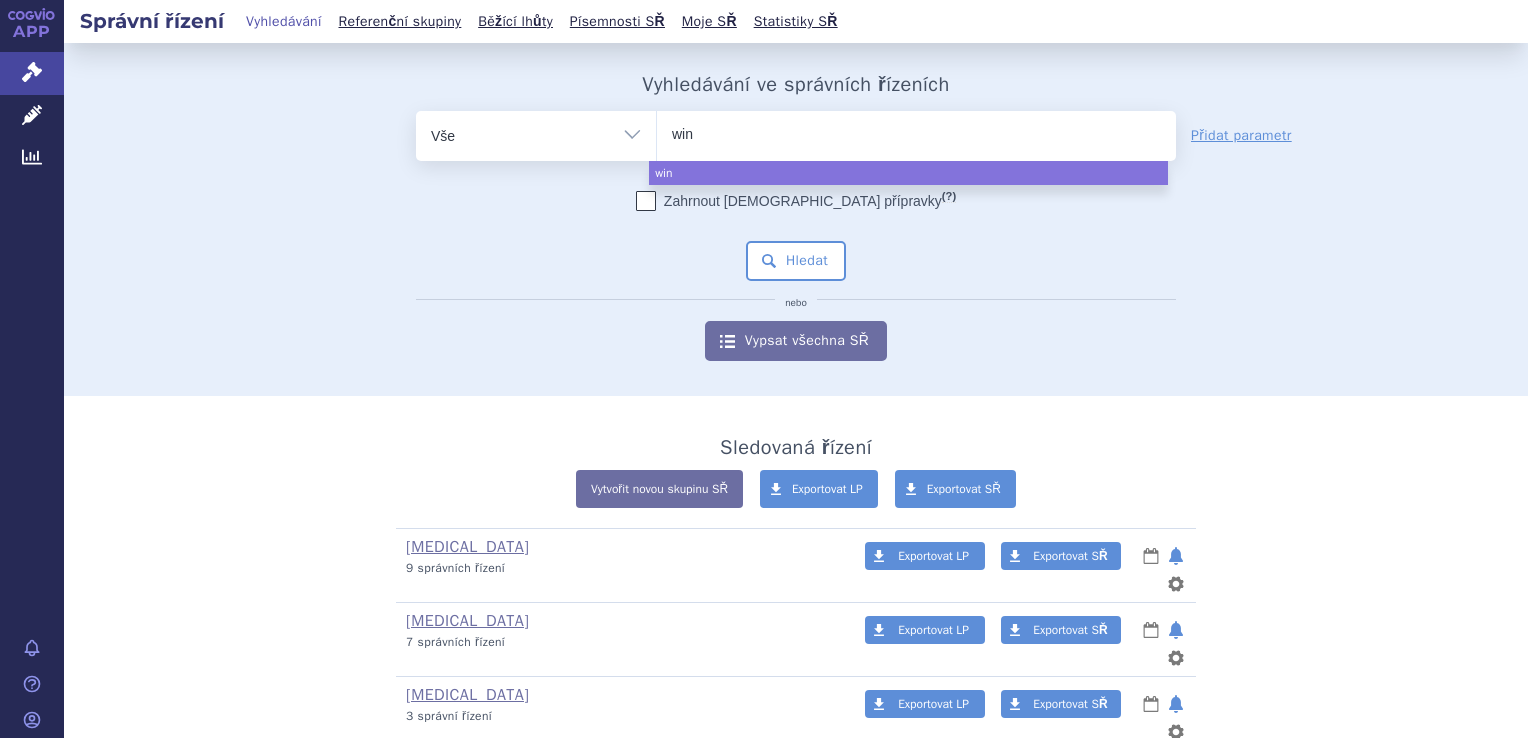 type on "wi" 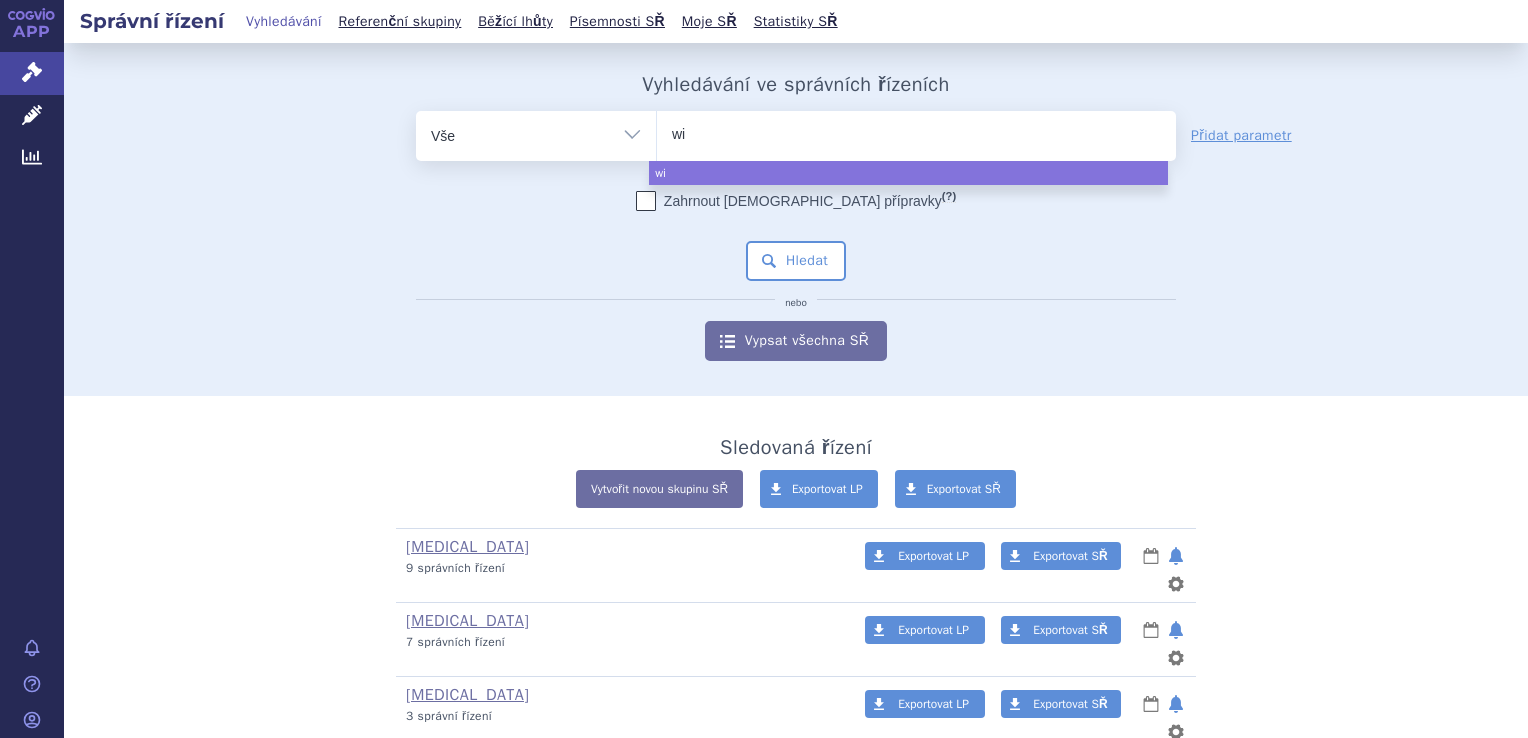 type on "w" 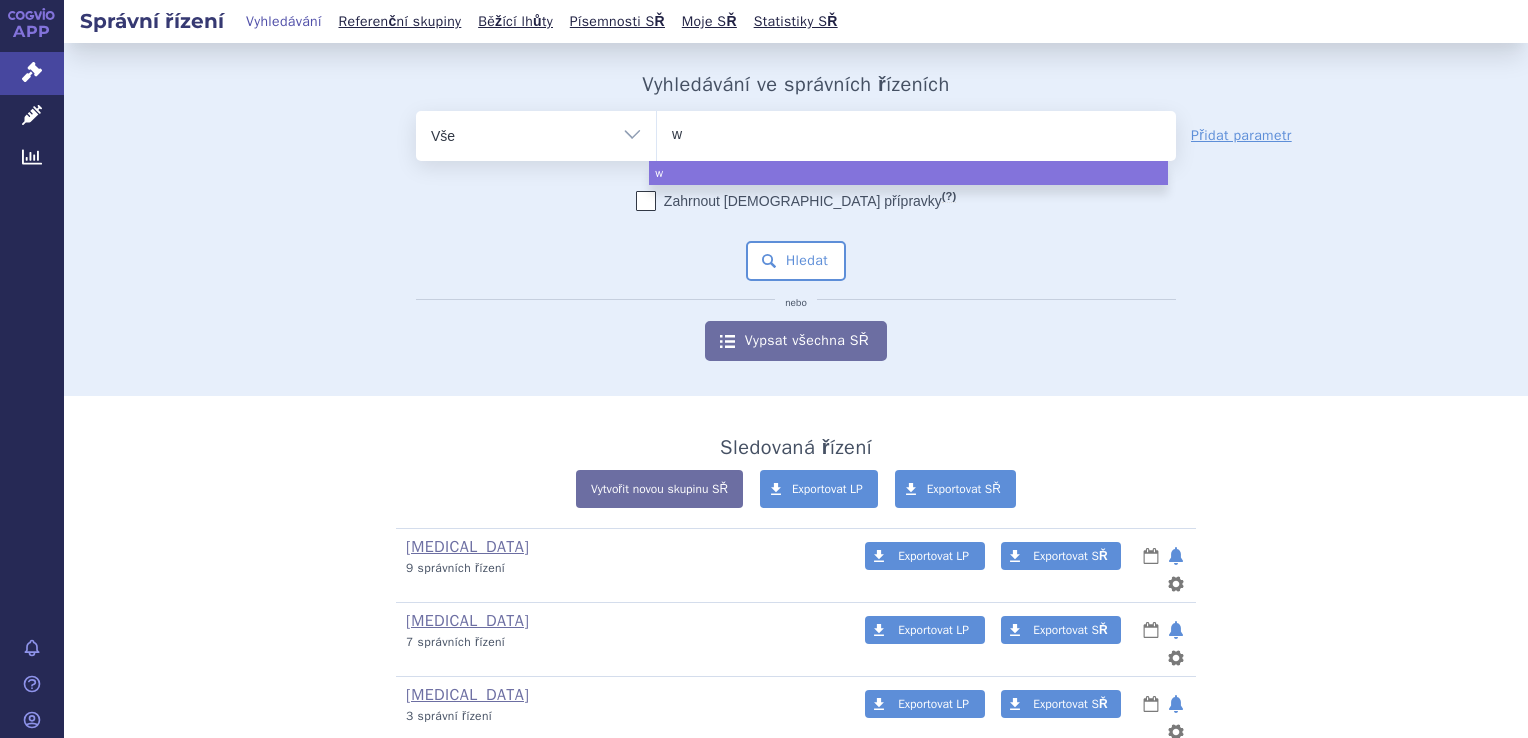 type on "wi" 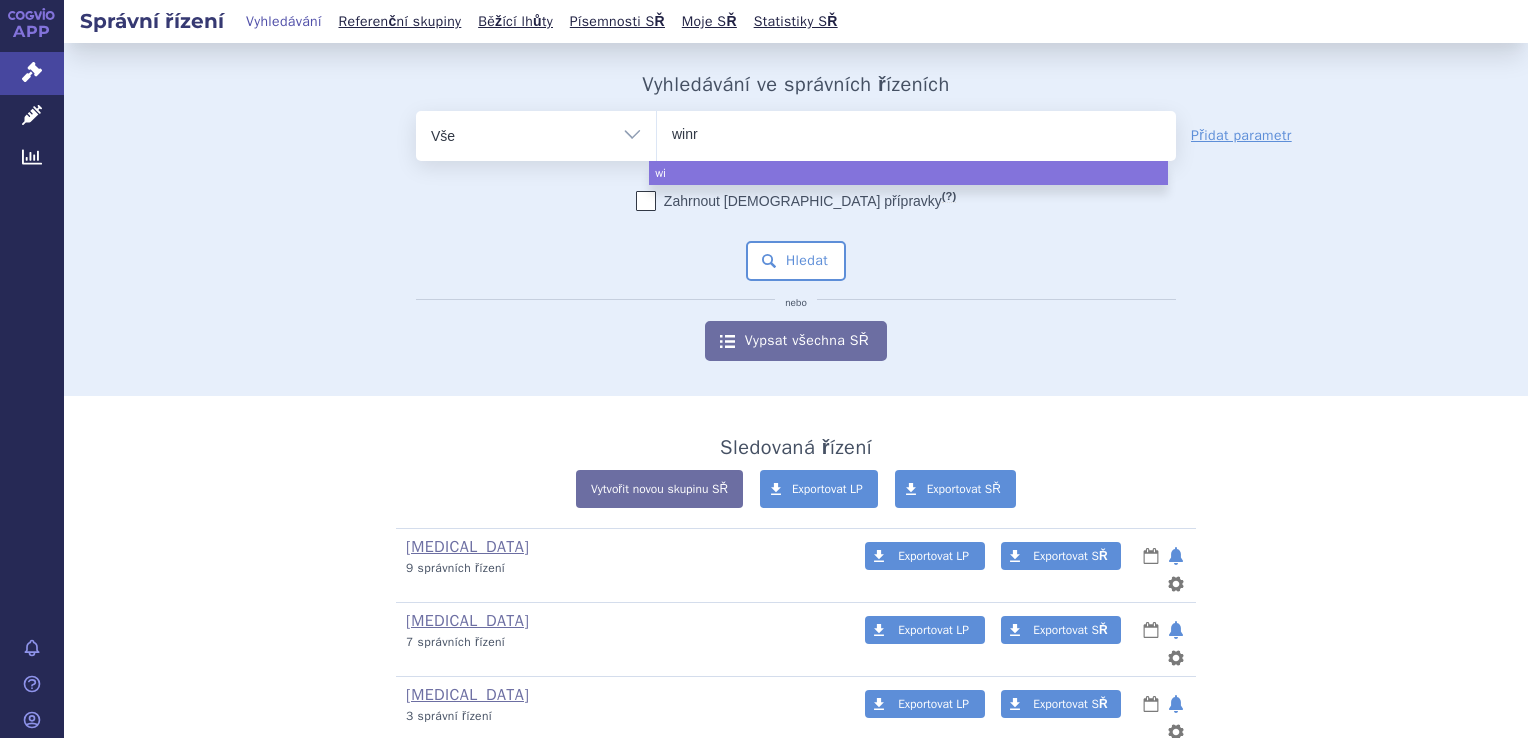 type on "winre" 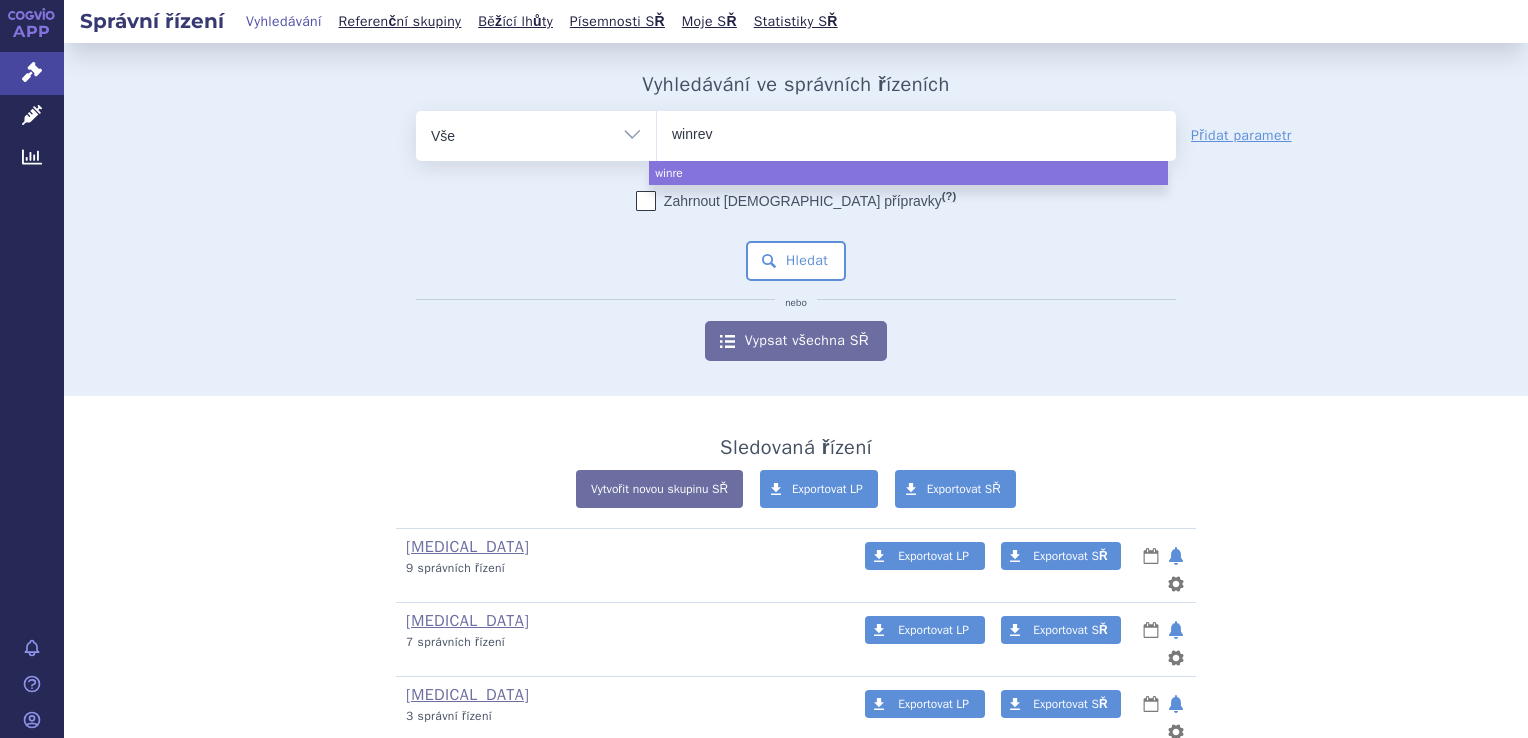 type on "winreva" 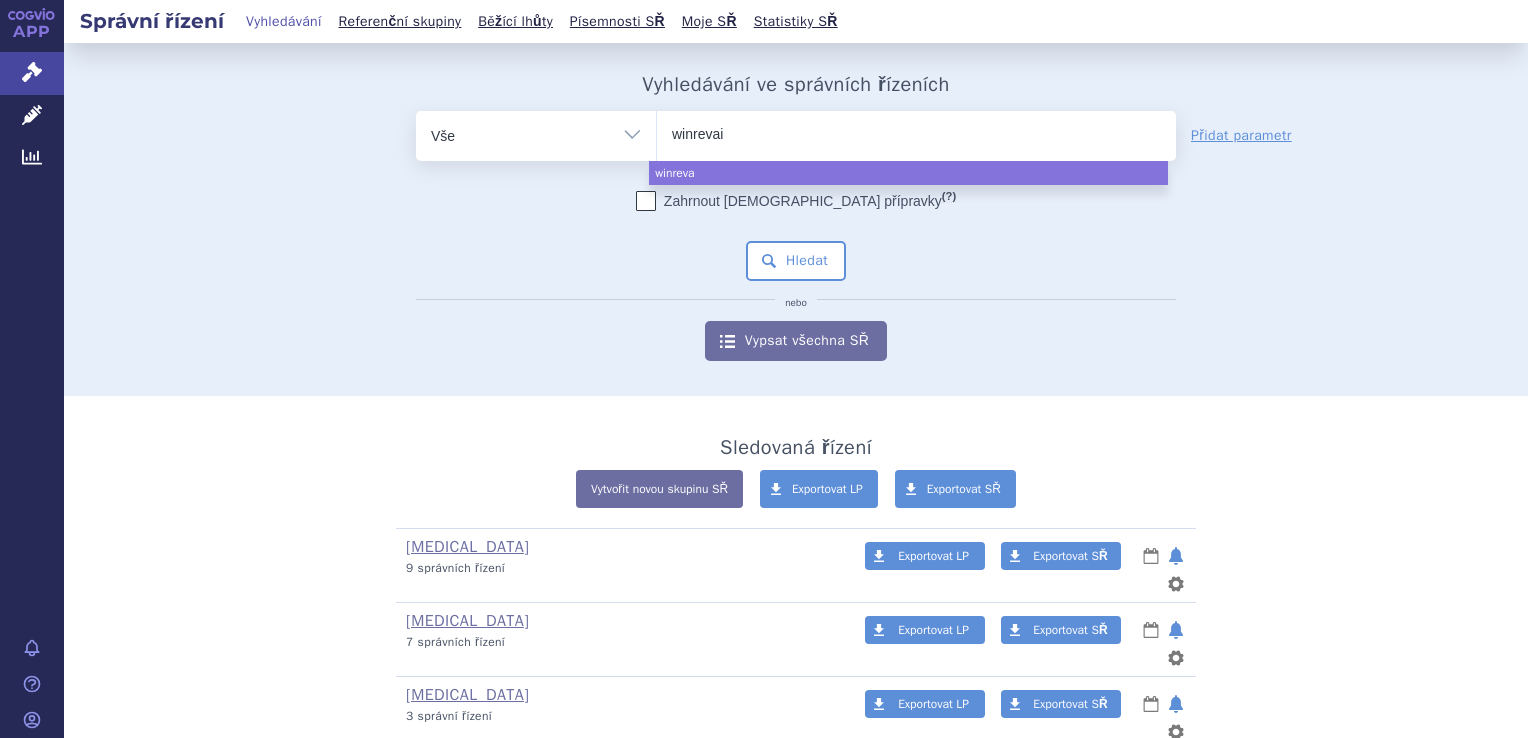 type on "winrevair" 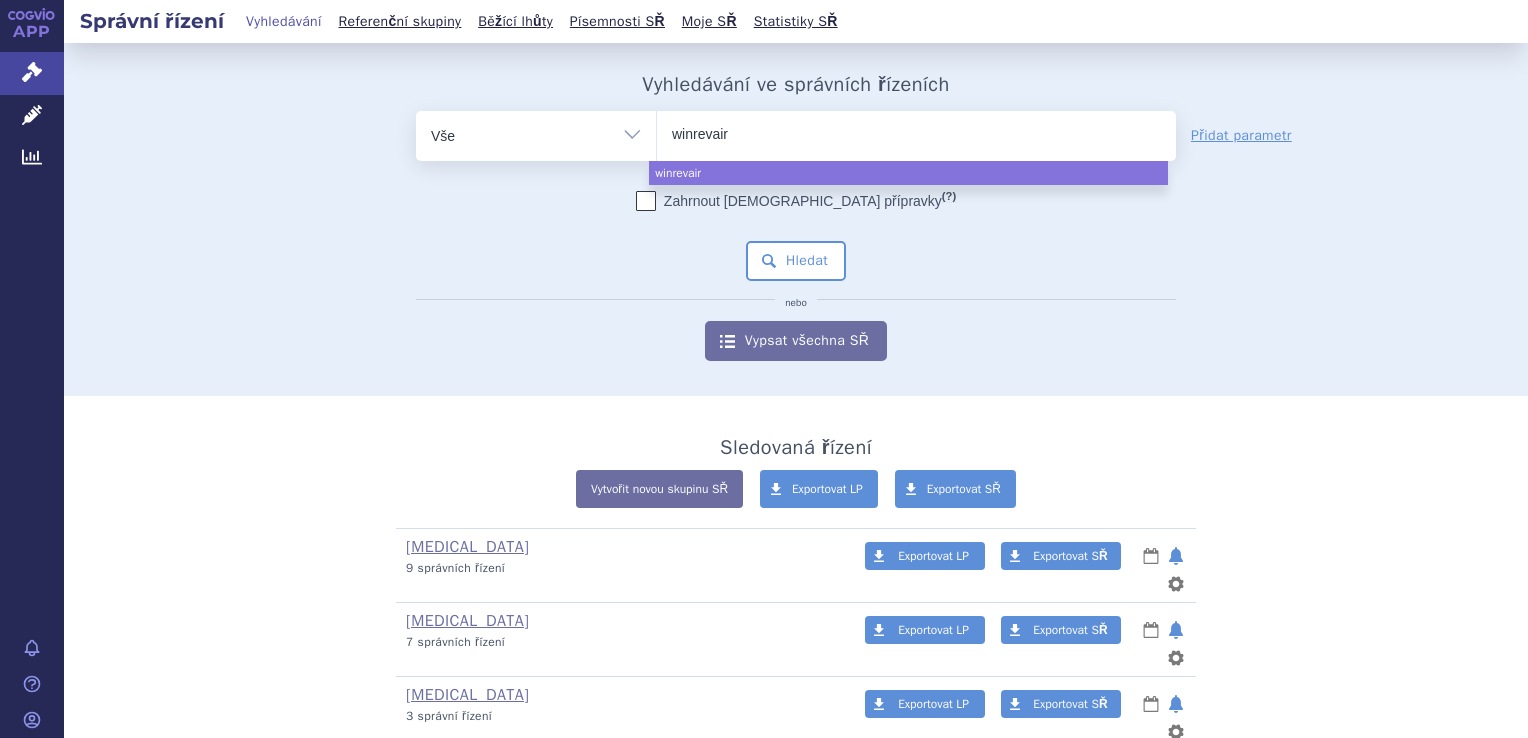 select on "winrevair" 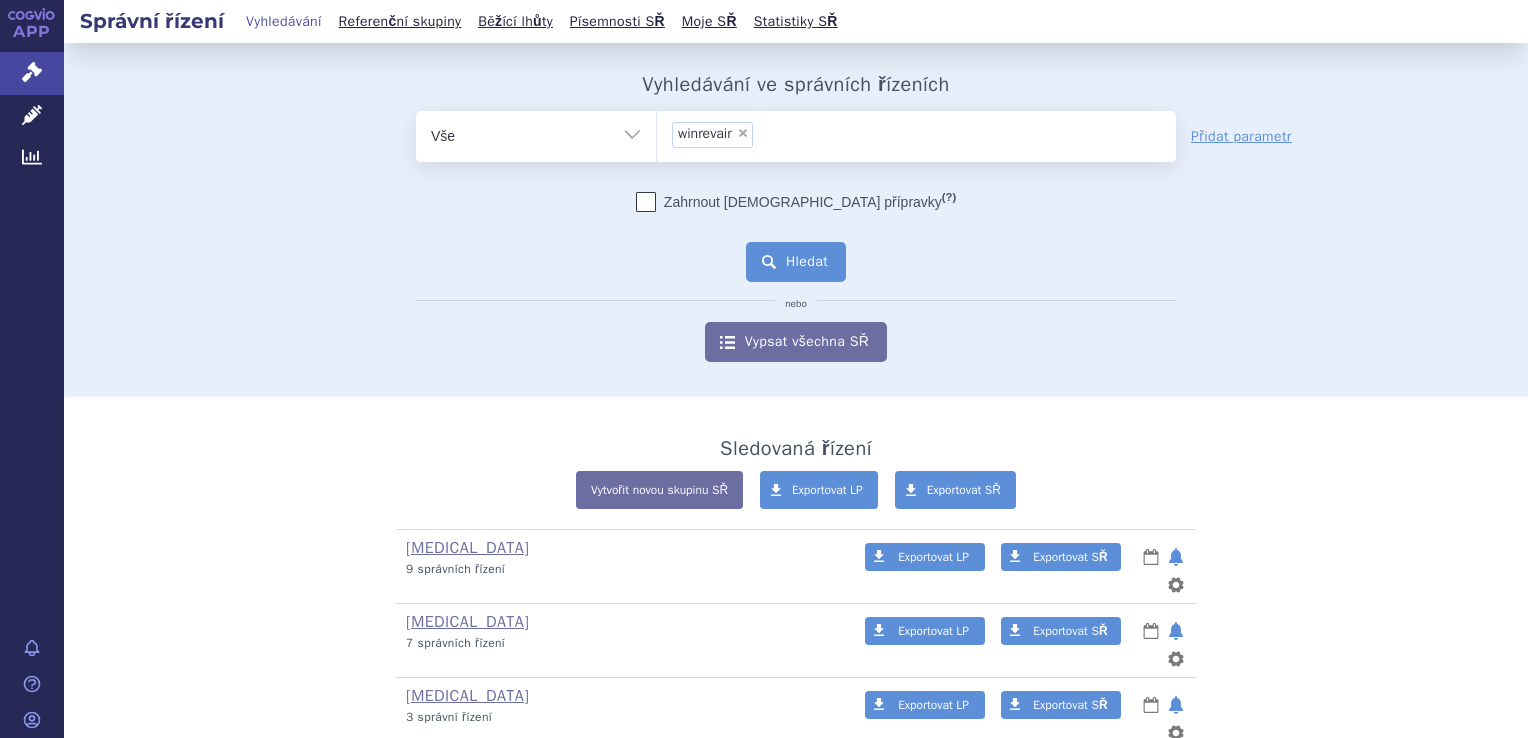 click on "Hledat" at bounding box center (796, 262) 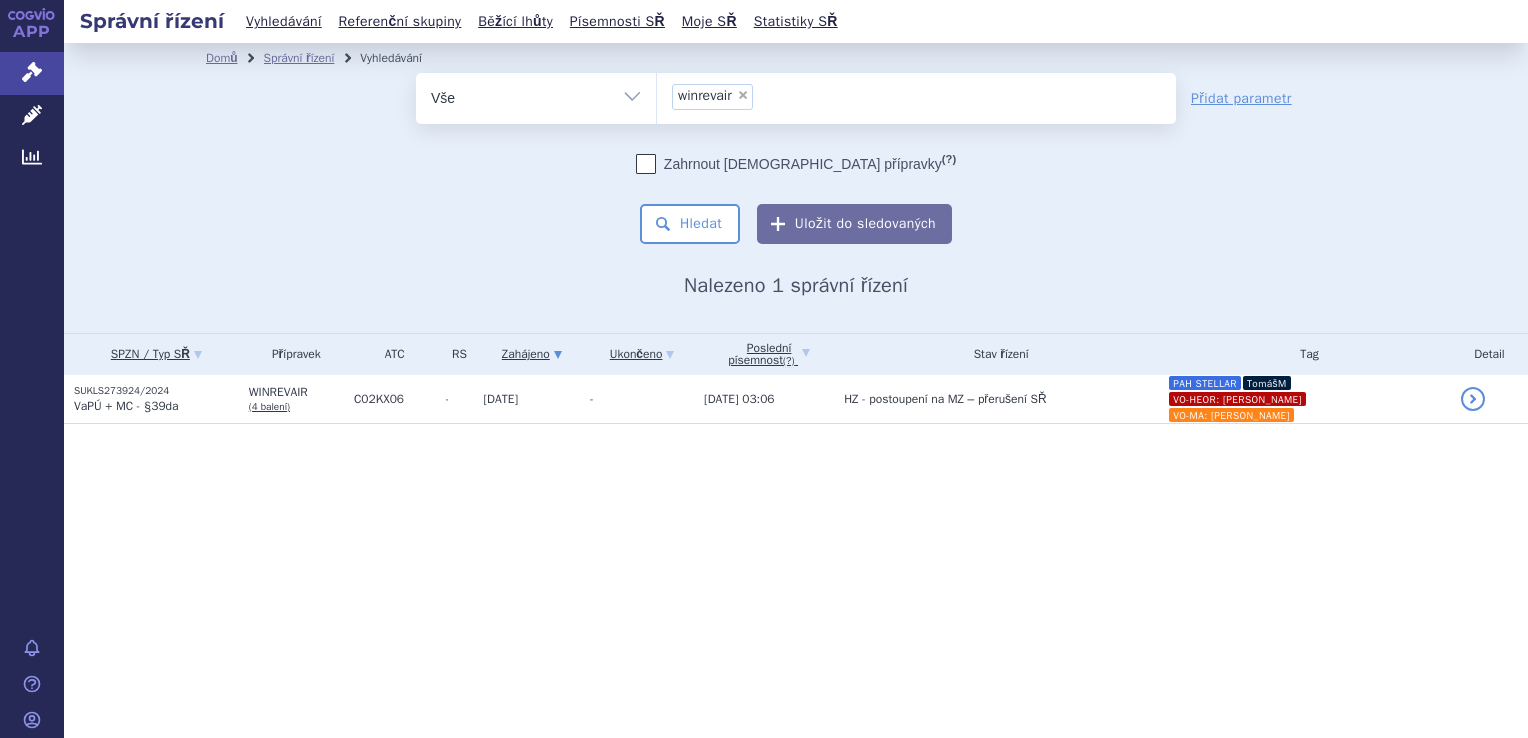 scroll, scrollTop: 0, scrollLeft: 0, axis: both 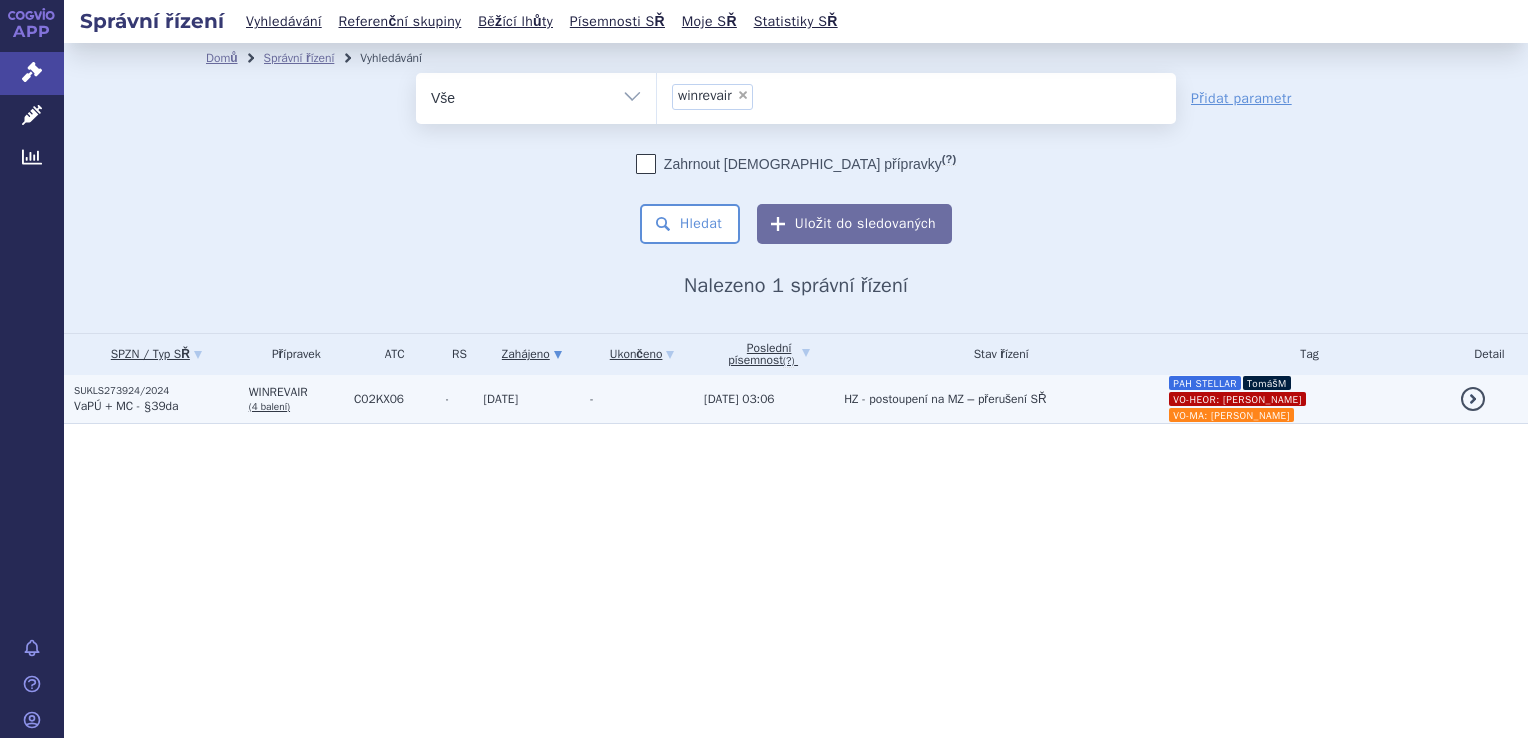 click on "[DATE] 03:06" at bounding box center [764, 399] 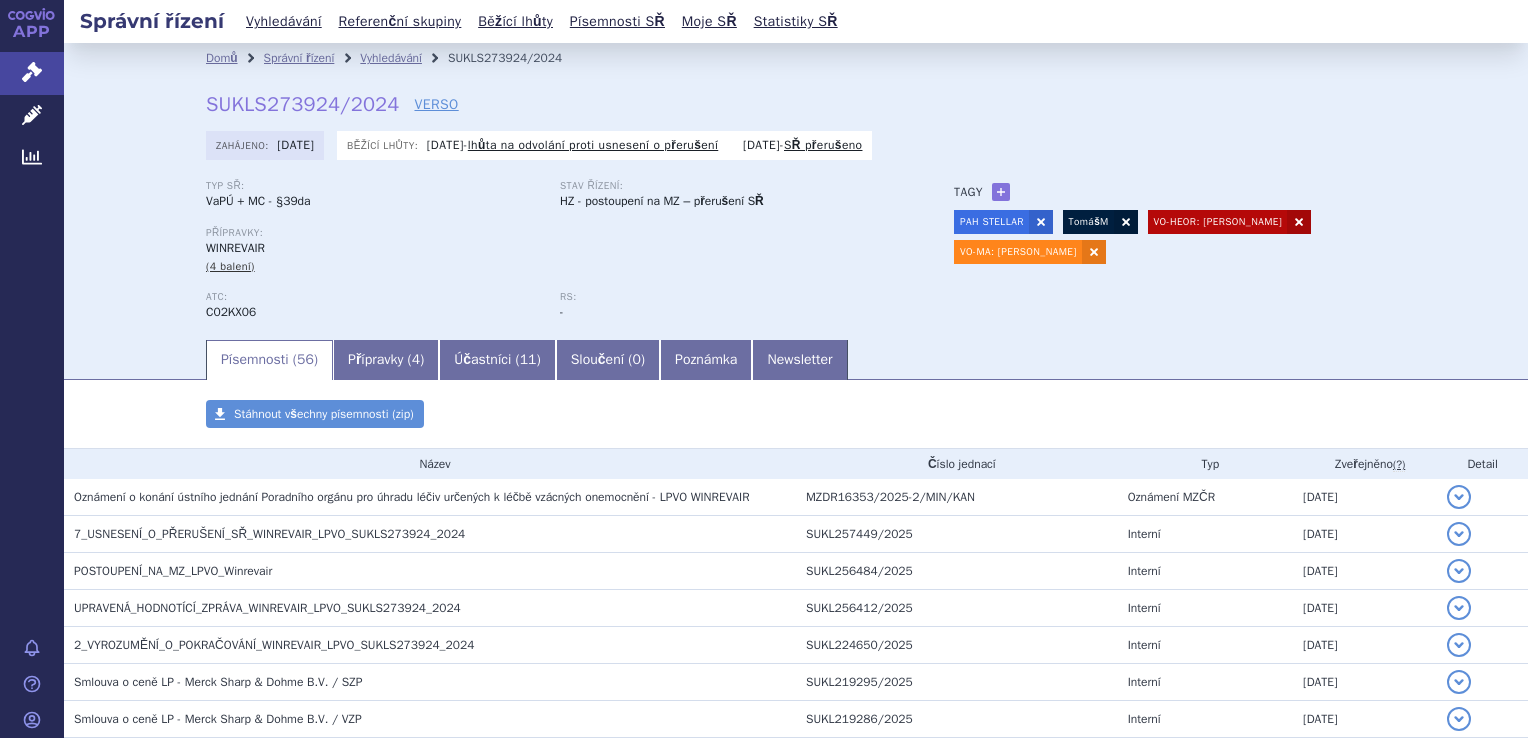 scroll, scrollTop: 0, scrollLeft: 0, axis: both 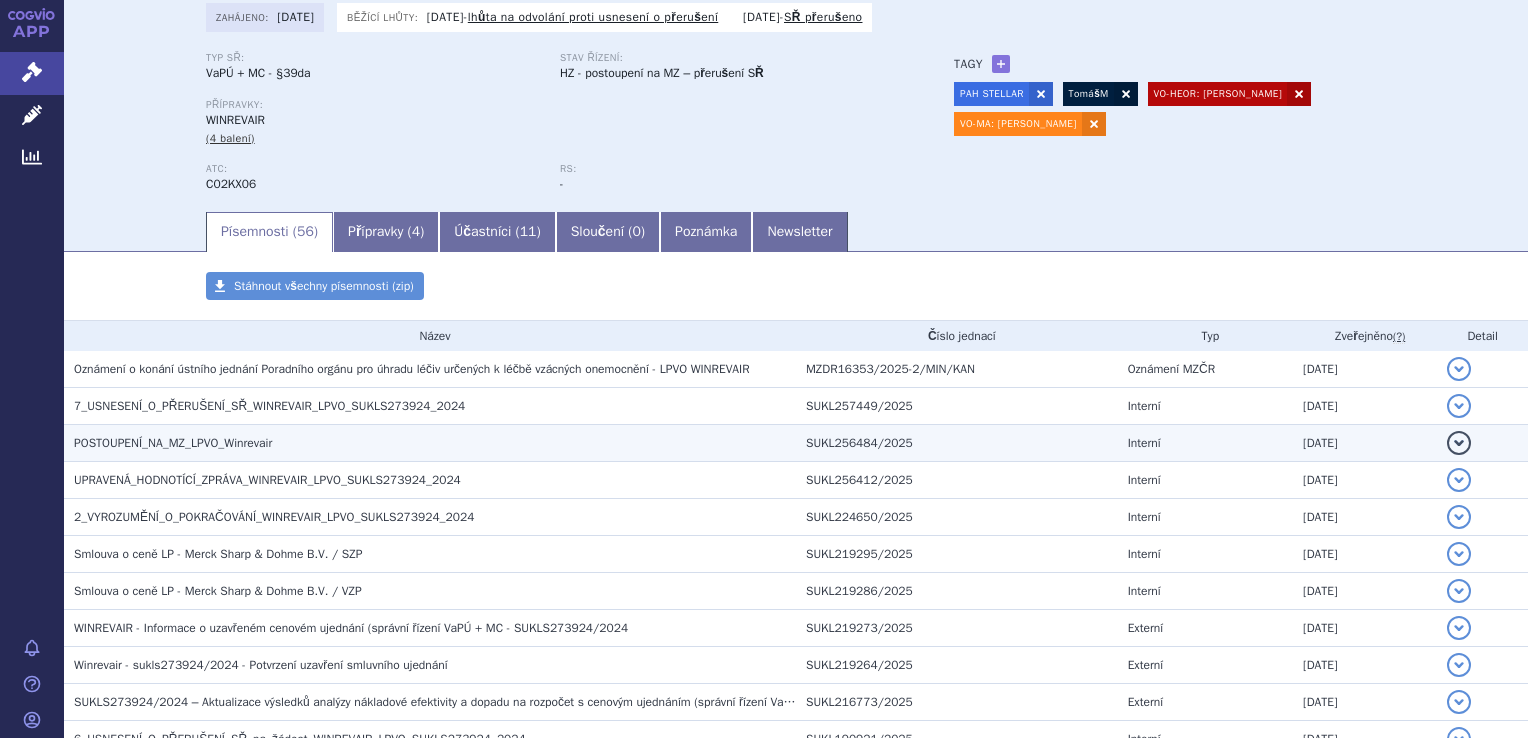click on "POSTOUPENÍ_NA_MZ_LPVO_Winrevair" at bounding box center (430, 443) 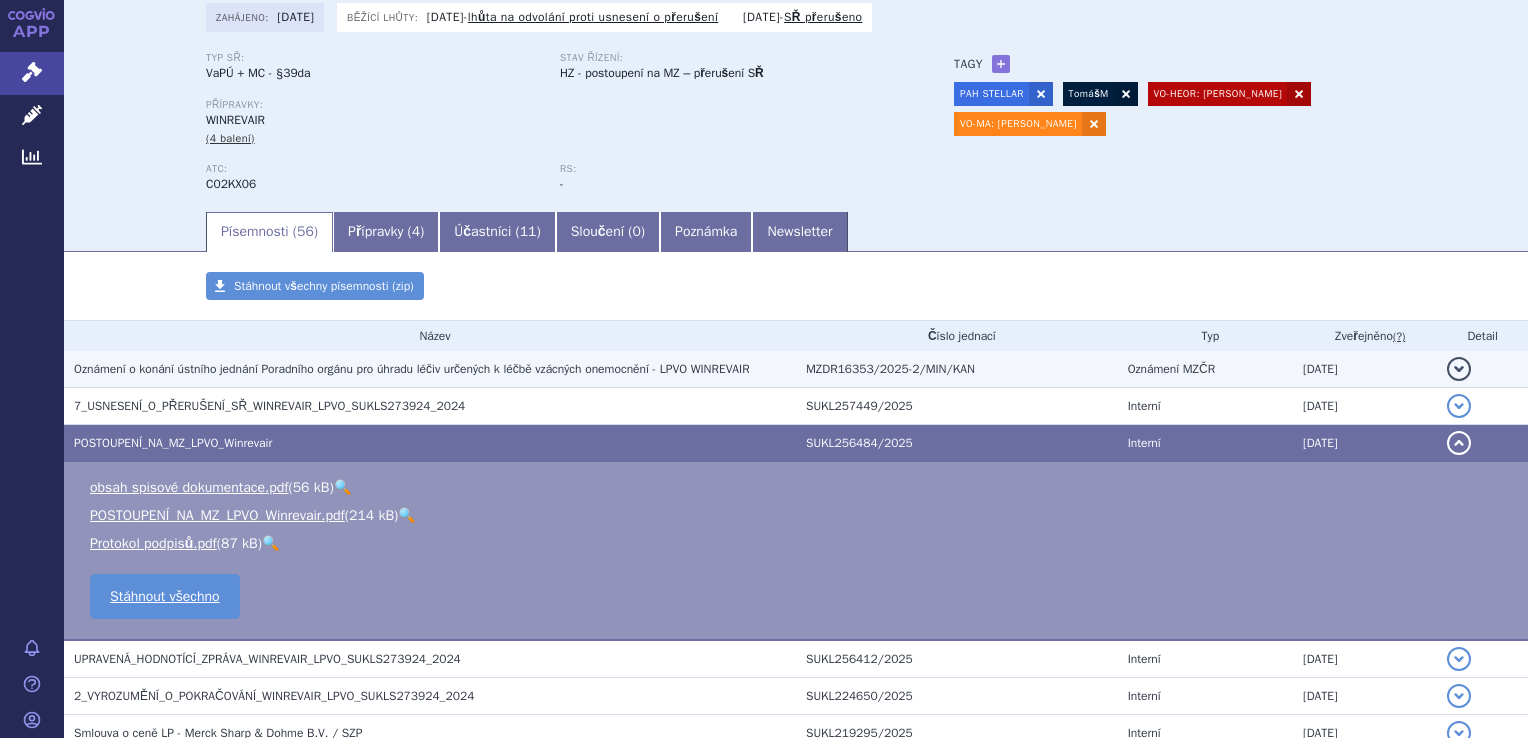 click on "Oznámení o konání ústního jednání Poradního orgánu pro úhradu léčiv určených k léčbě vzácných onemocnění - LPVO WINREVAIR" at bounding box center [412, 369] 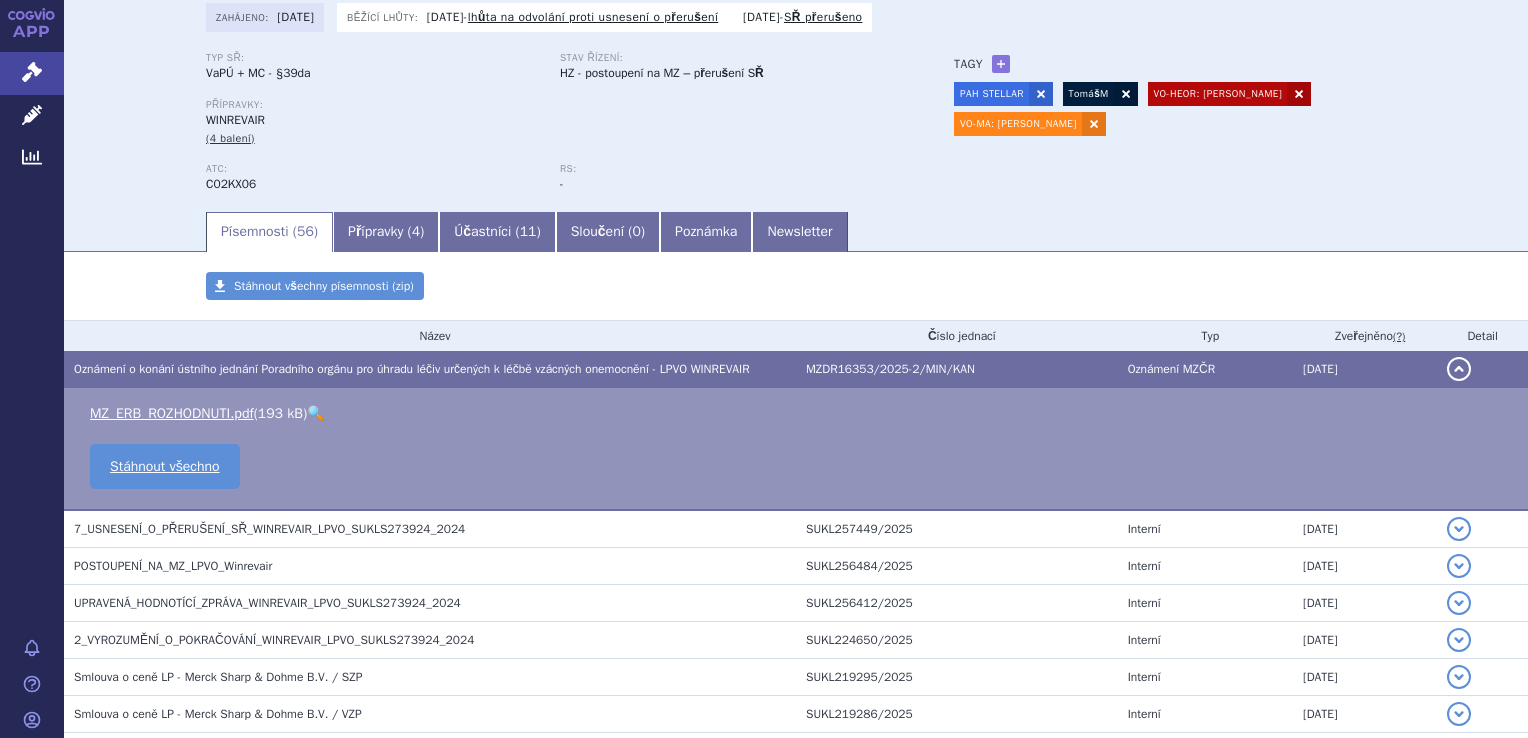 click on "🔍" at bounding box center (315, 413) 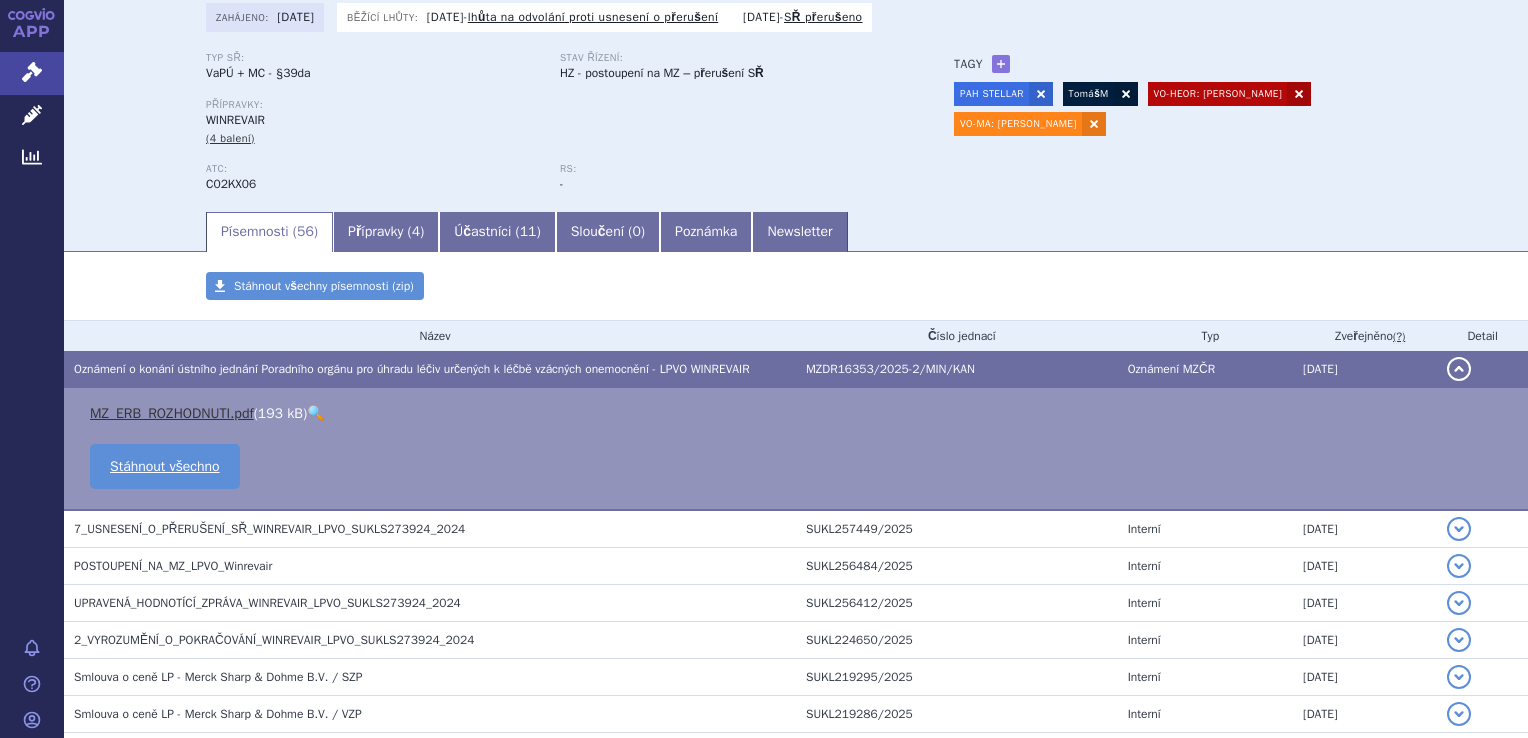 click on "MZ_ERB_ROZHODNUTI.pdf" at bounding box center [172, 413] 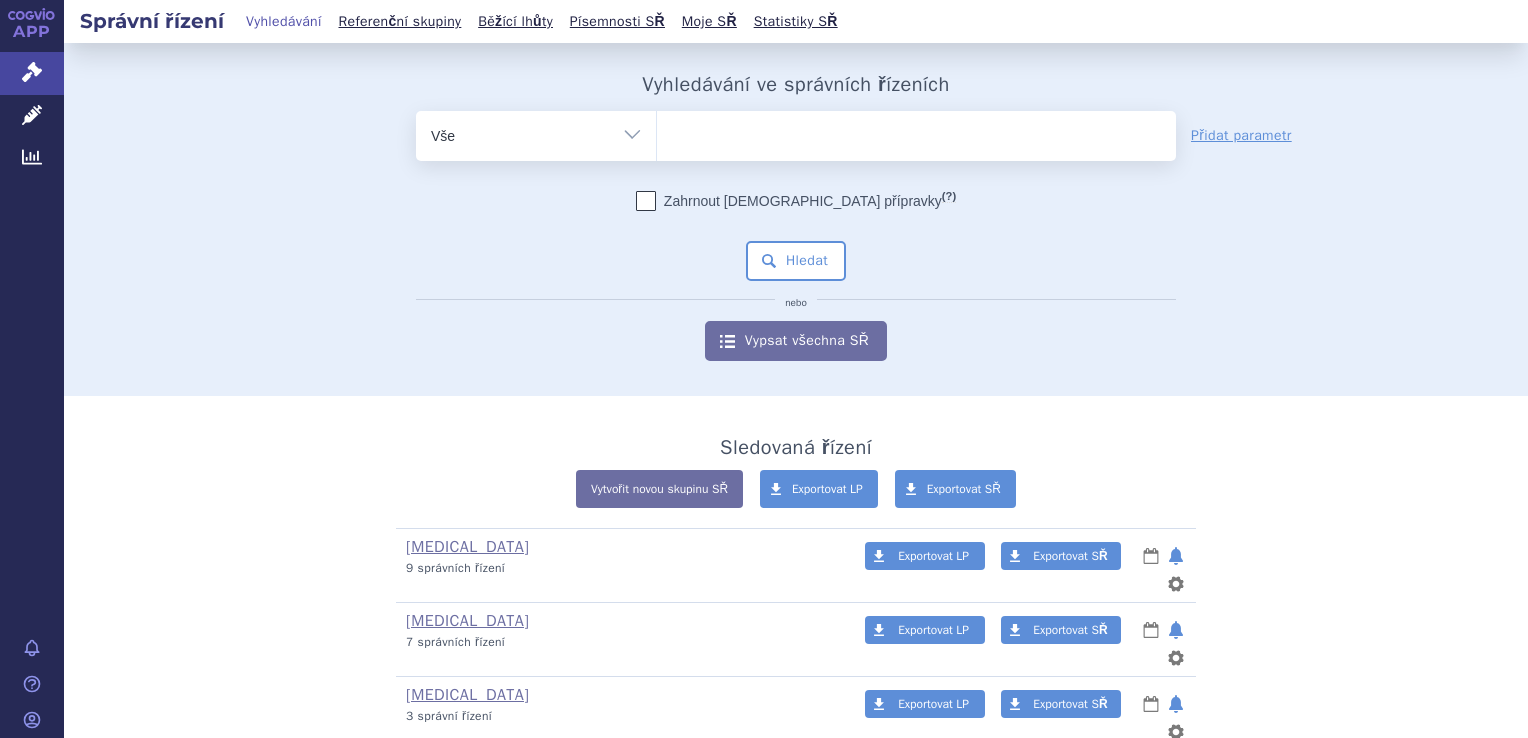 scroll, scrollTop: 0, scrollLeft: 0, axis: both 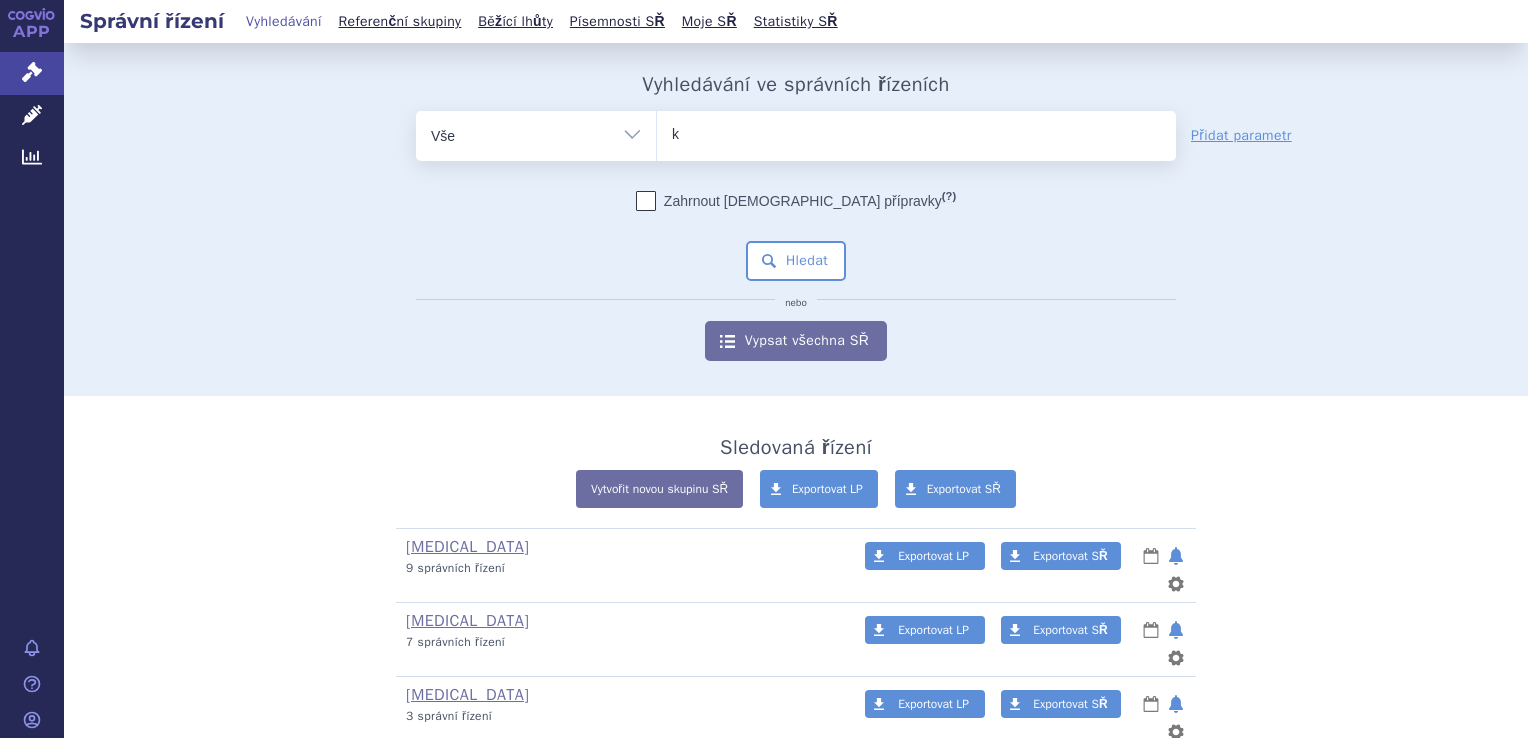 type on "ke" 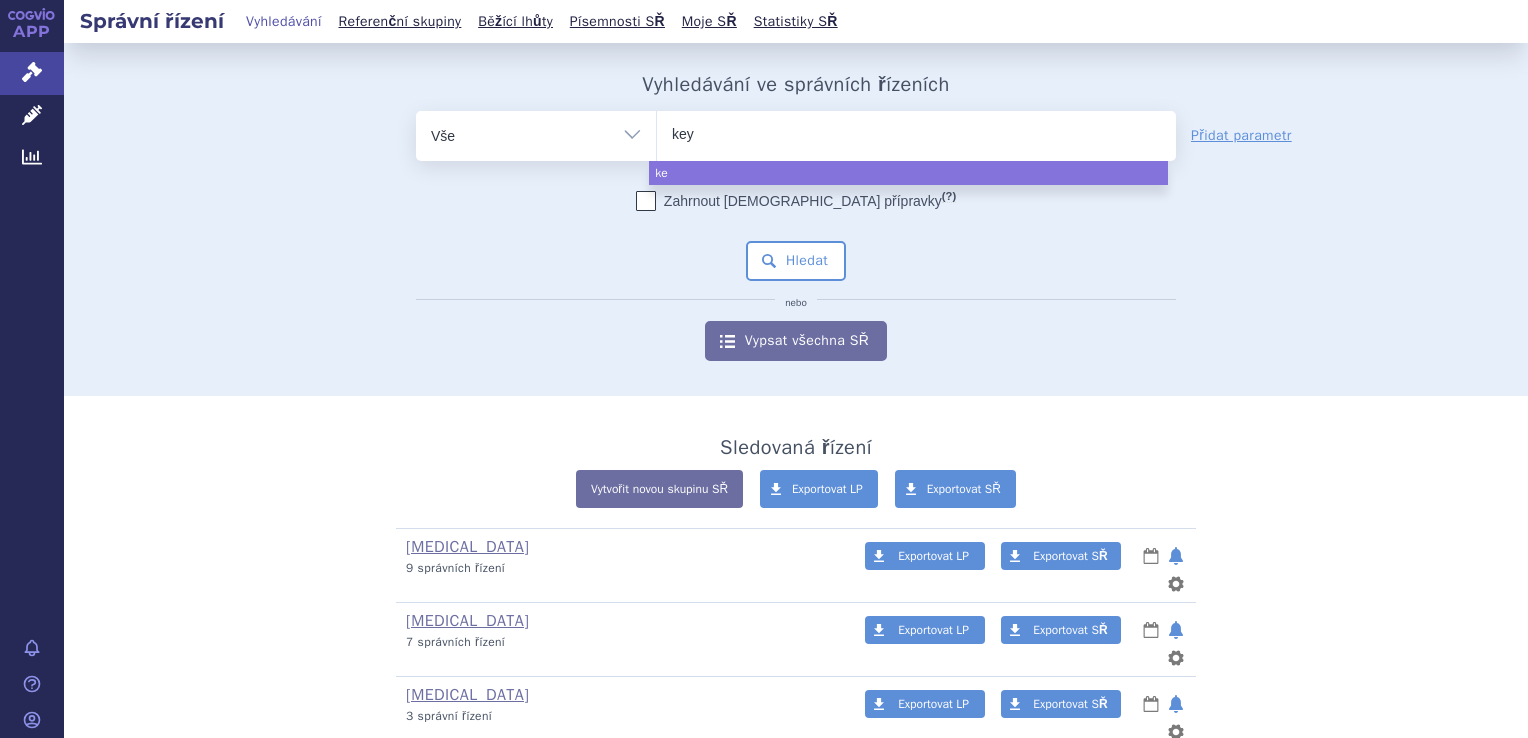 type on "keyt" 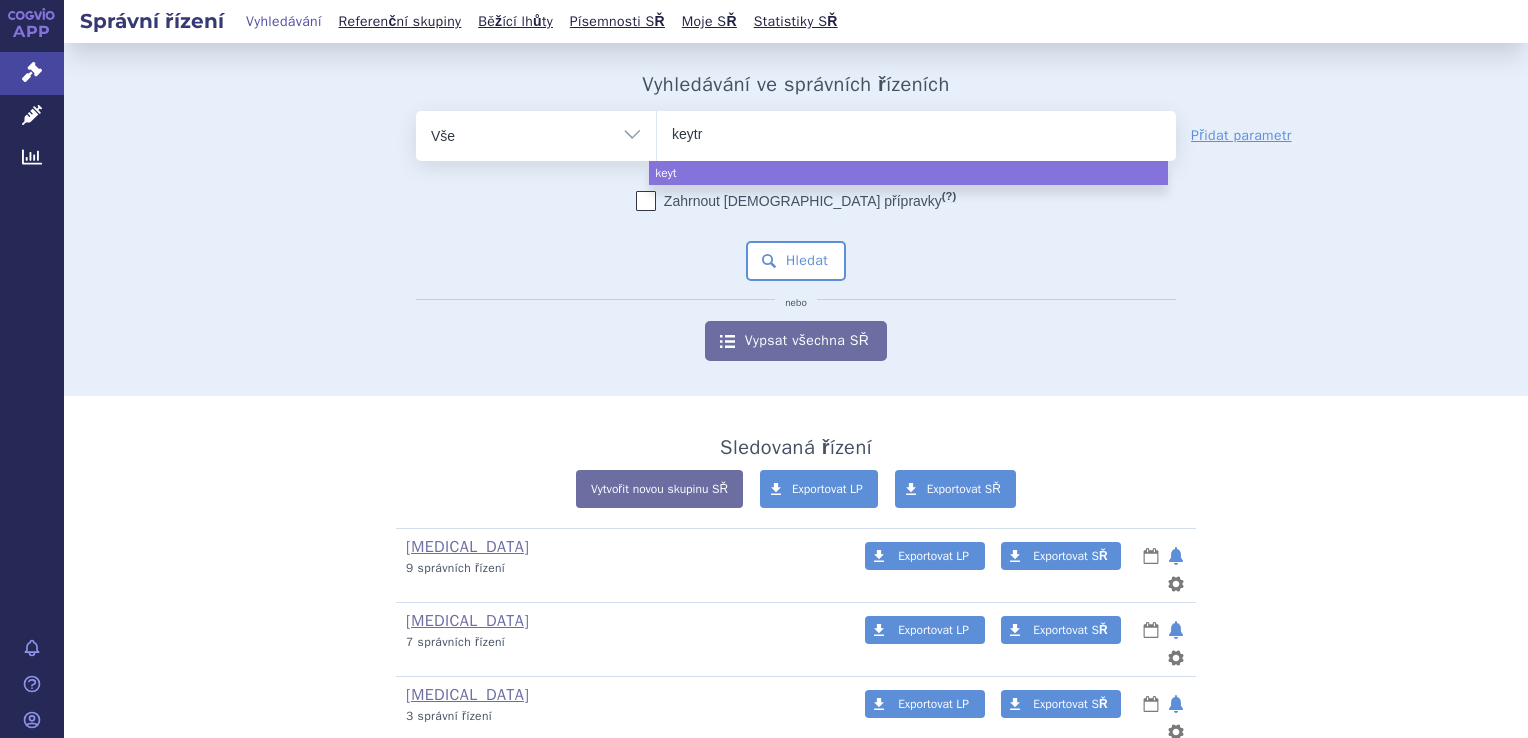 type on "keytru" 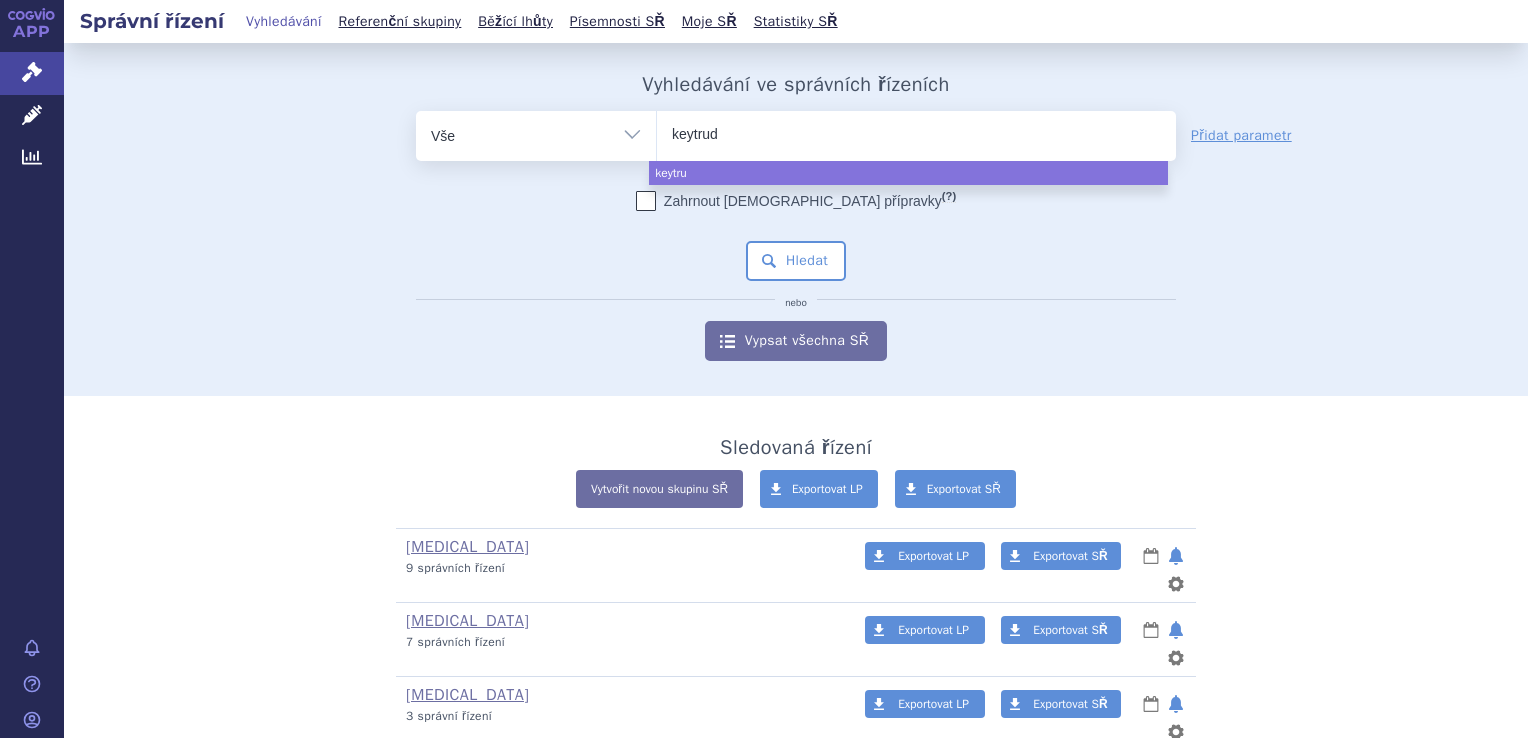 type on "keytruda" 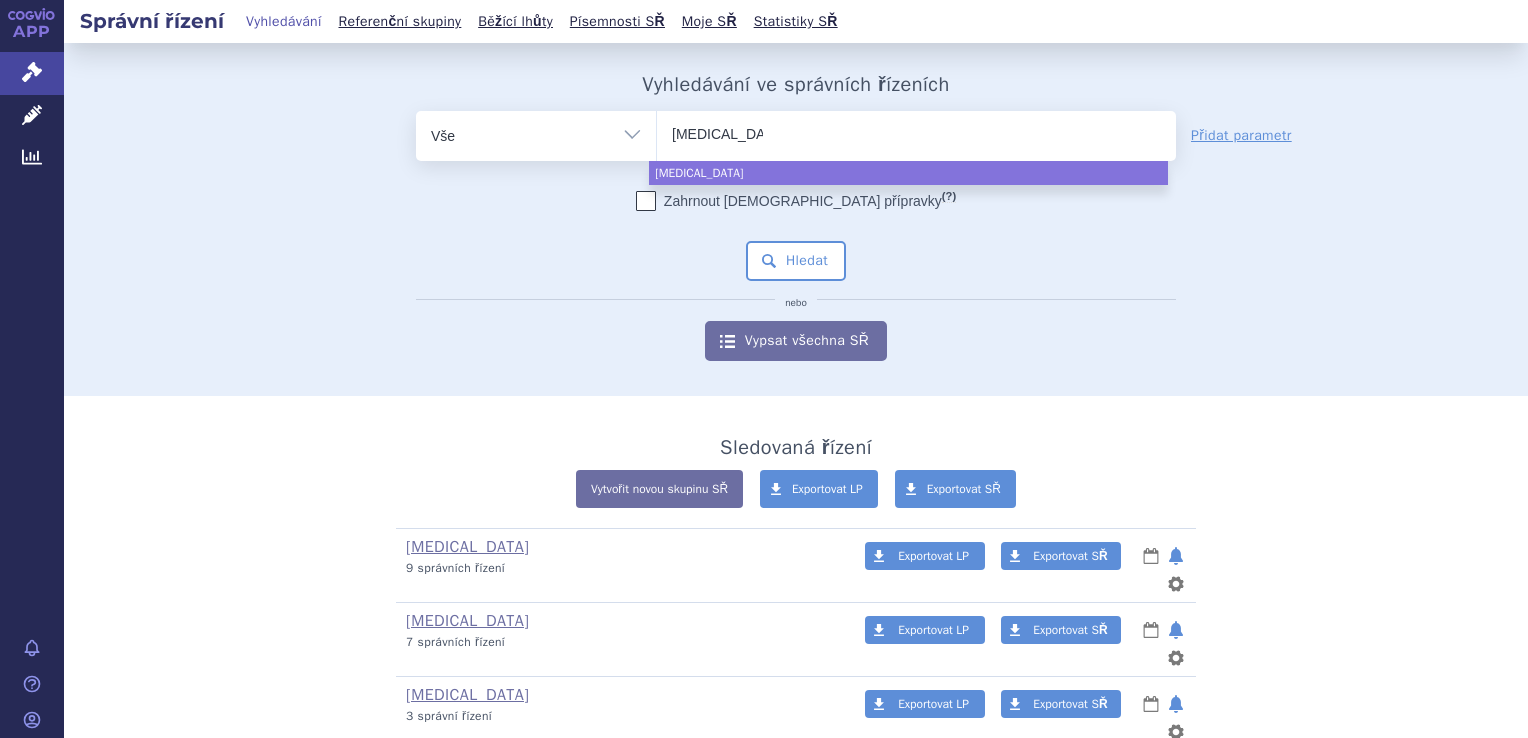 type 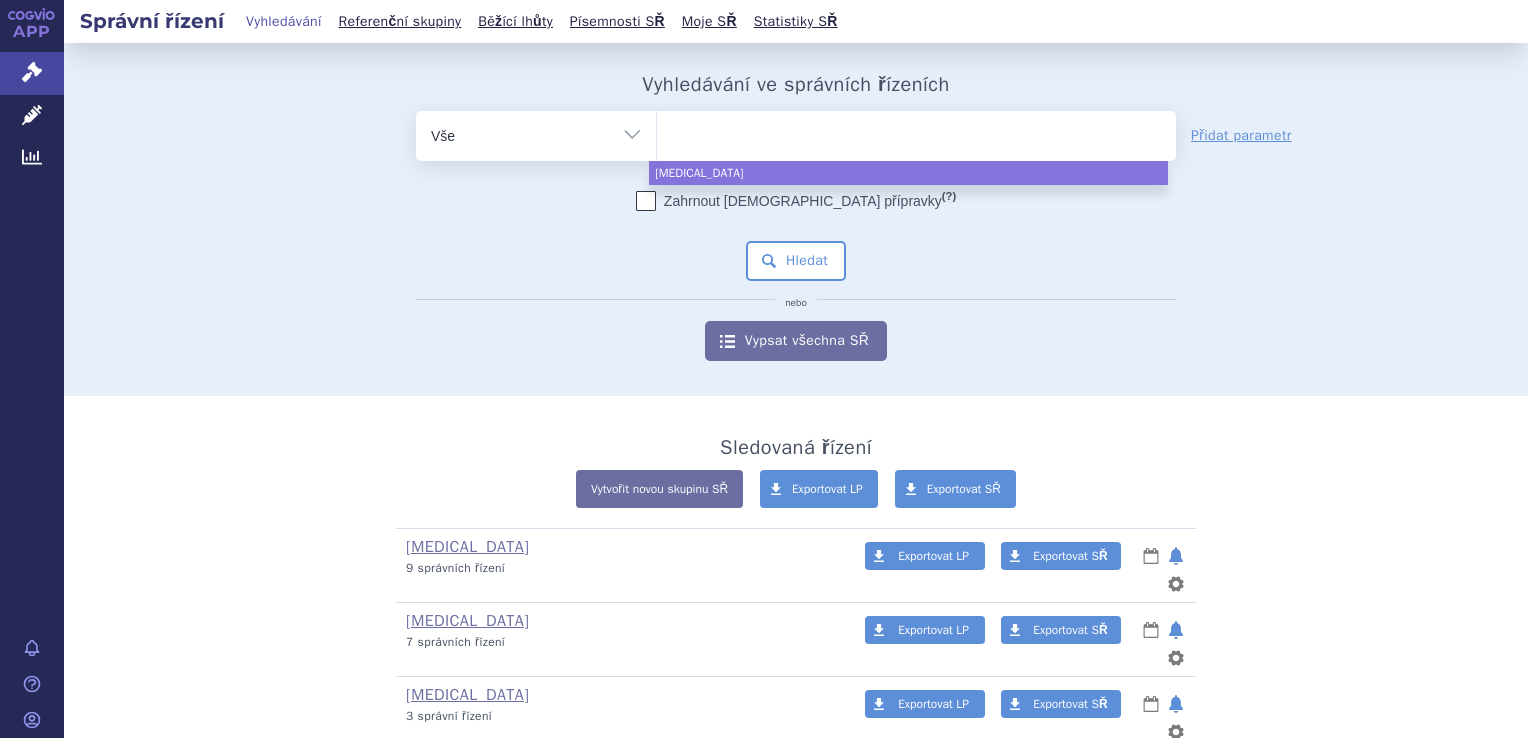 select on "keytruda" 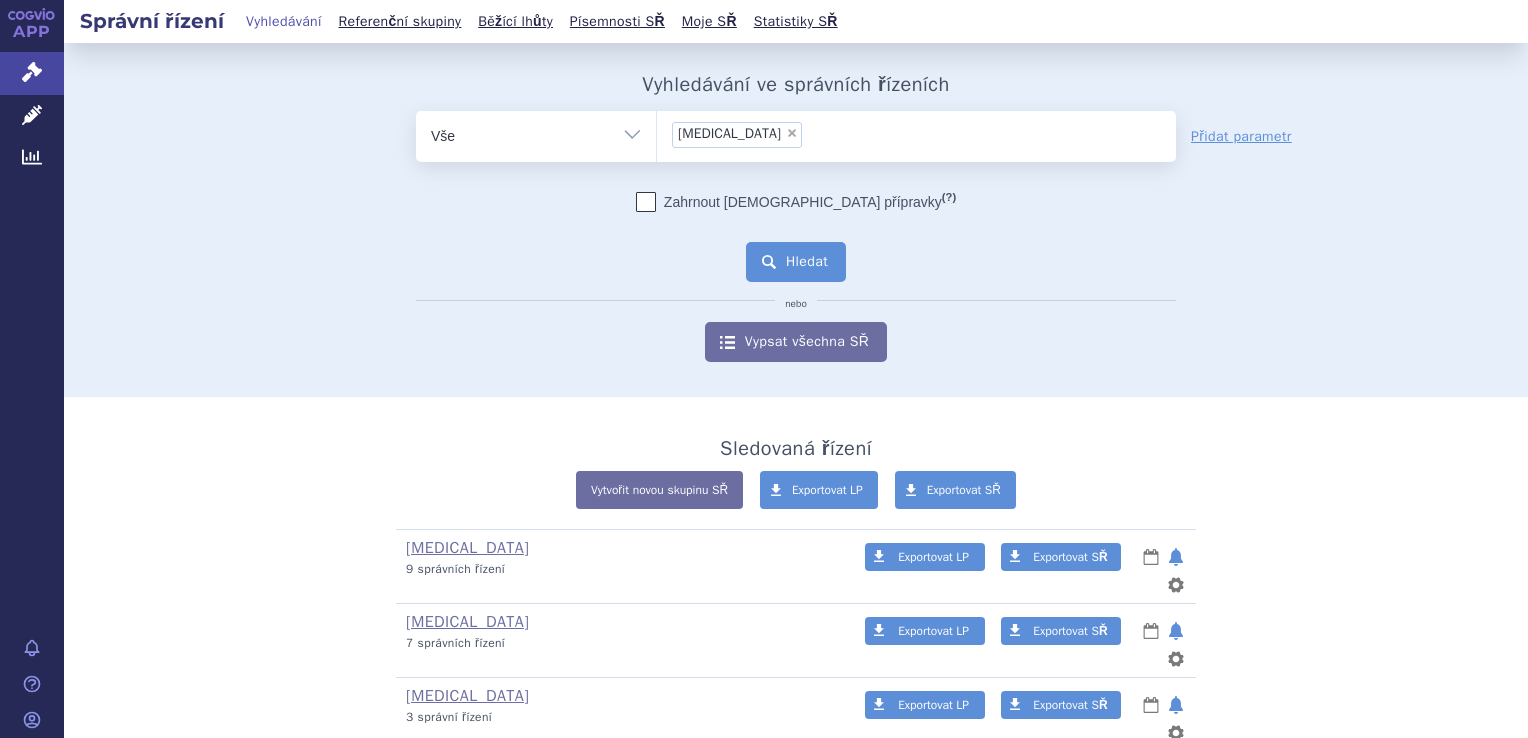 click on "Hledat" at bounding box center [796, 262] 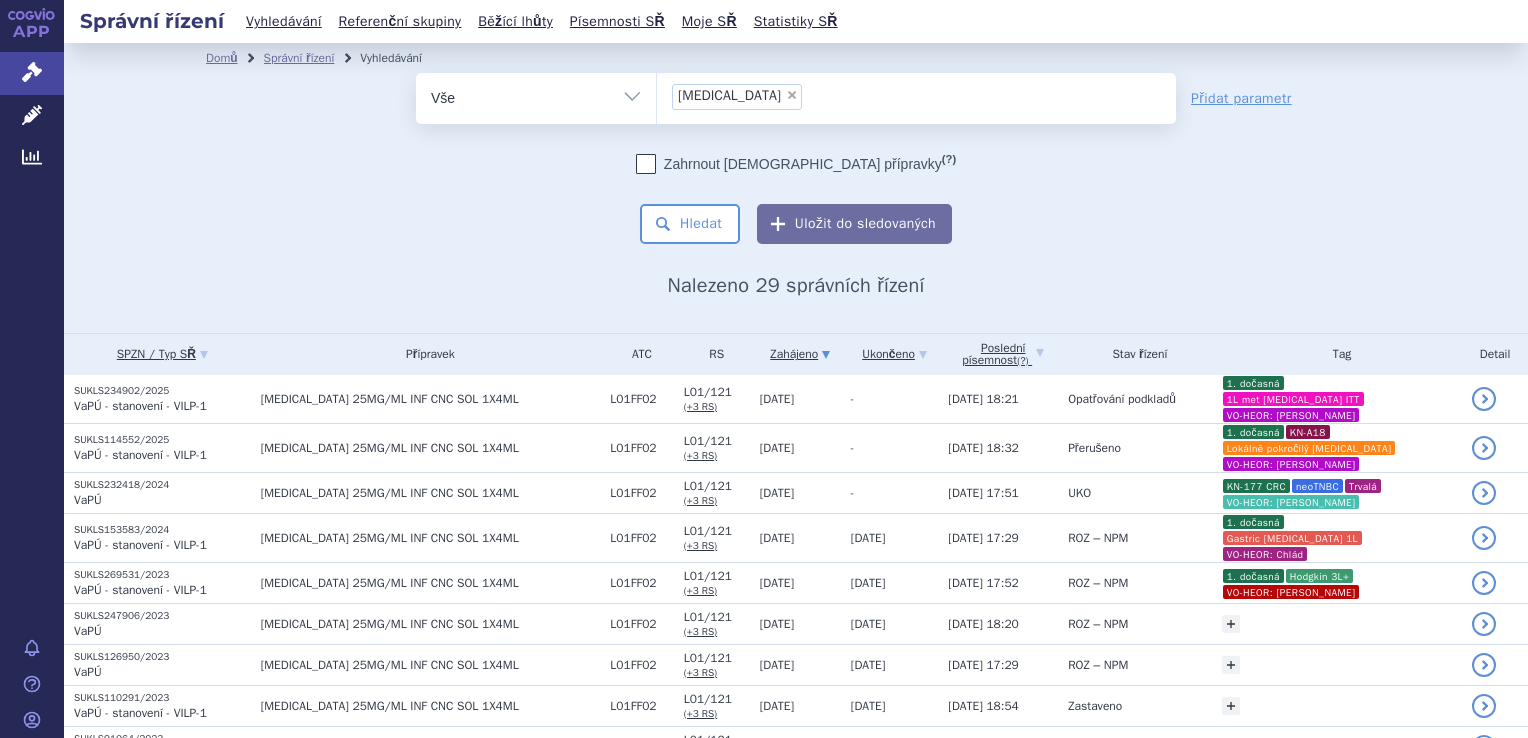 scroll, scrollTop: 0, scrollLeft: 0, axis: both 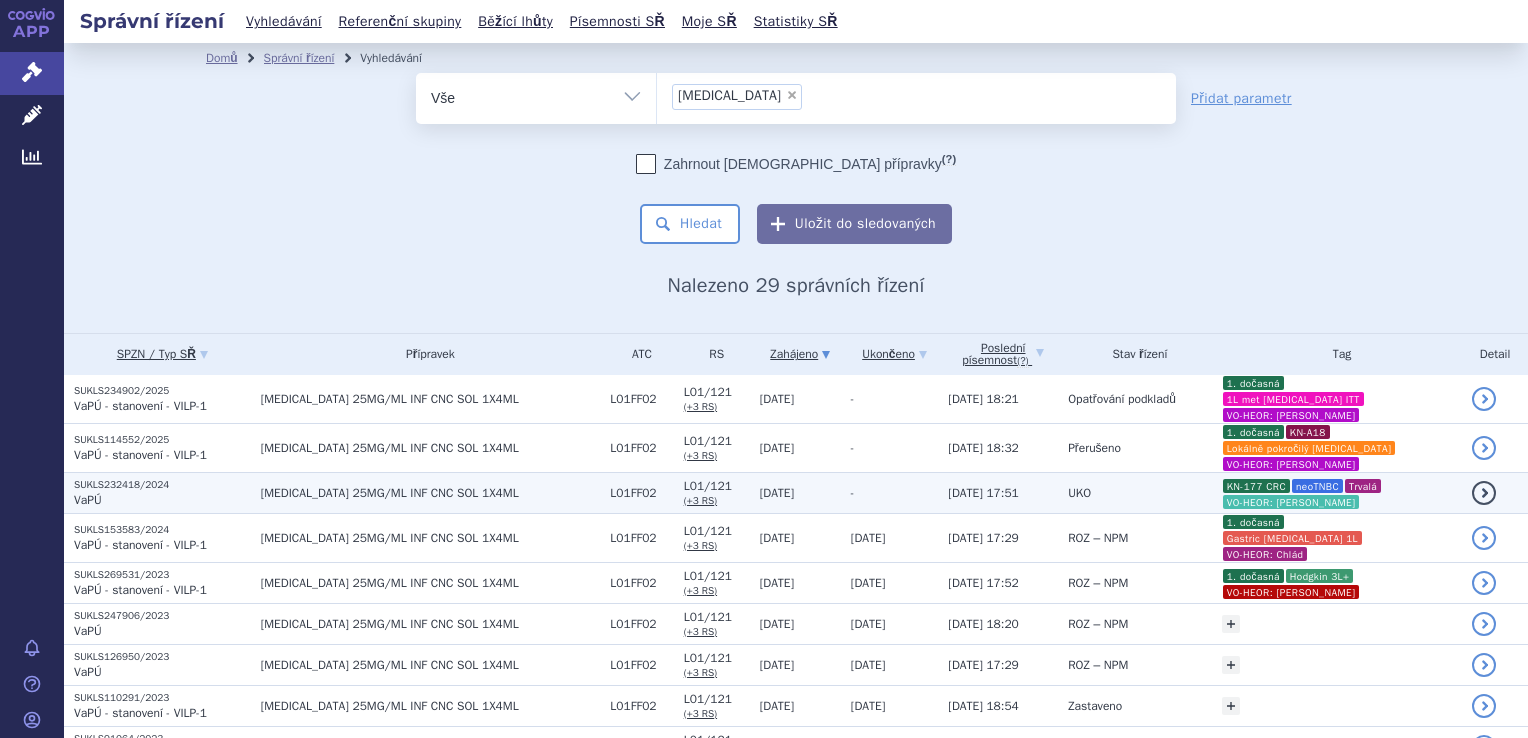 click on "-" at bounding box center (889, 492) 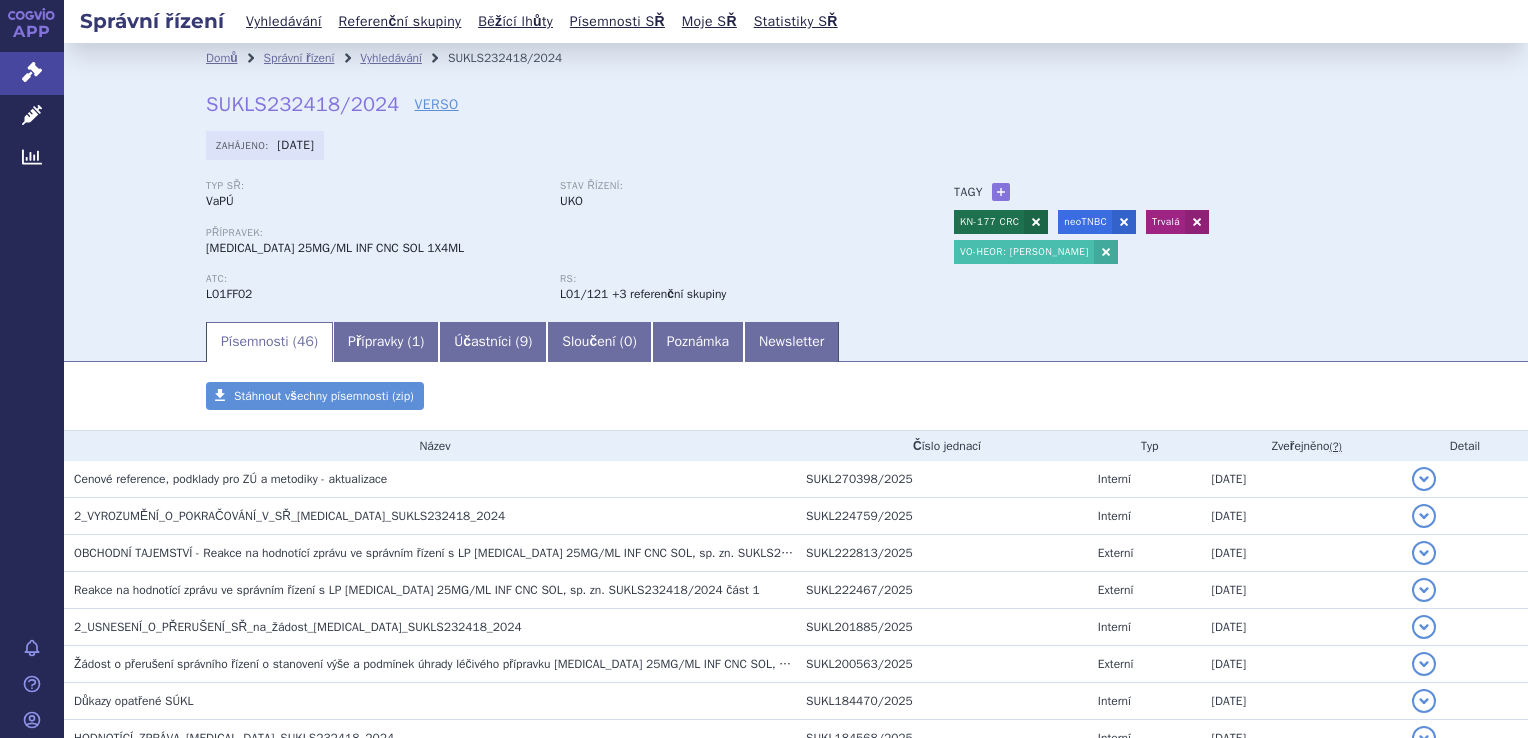 scroll, scrollTop: 0, scrollLeft: 0, axis: both 